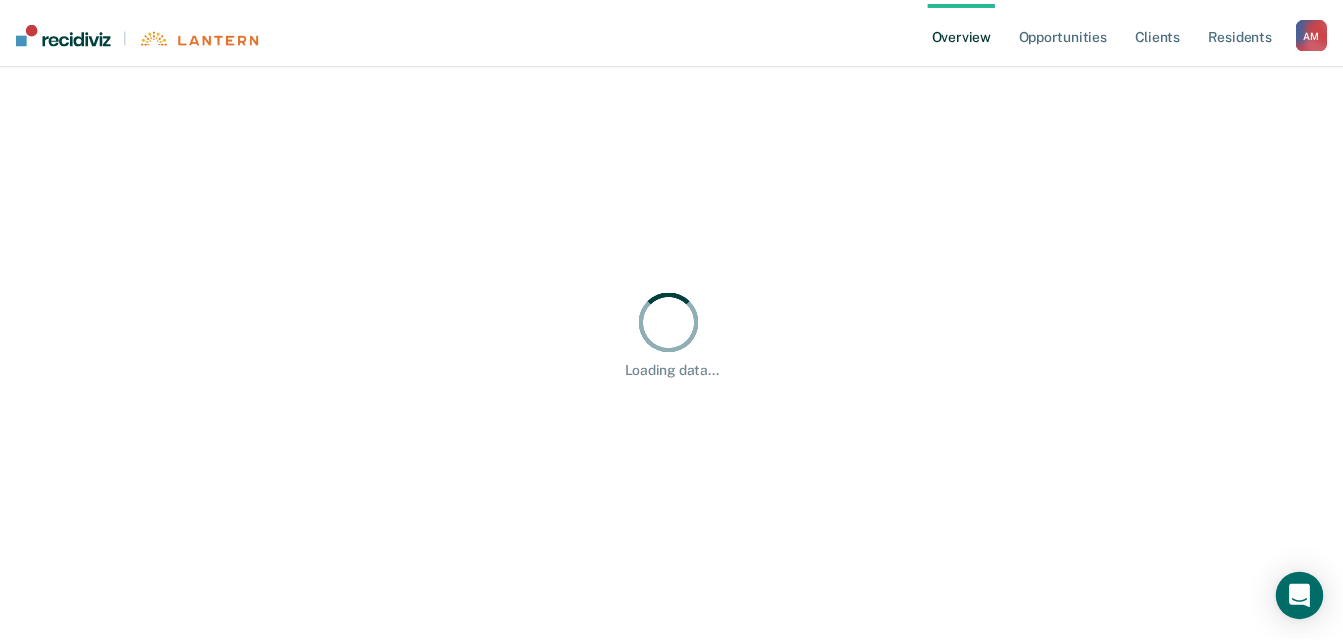 scroll, scrollTop: 0, scrollLeft: 0, axis: both 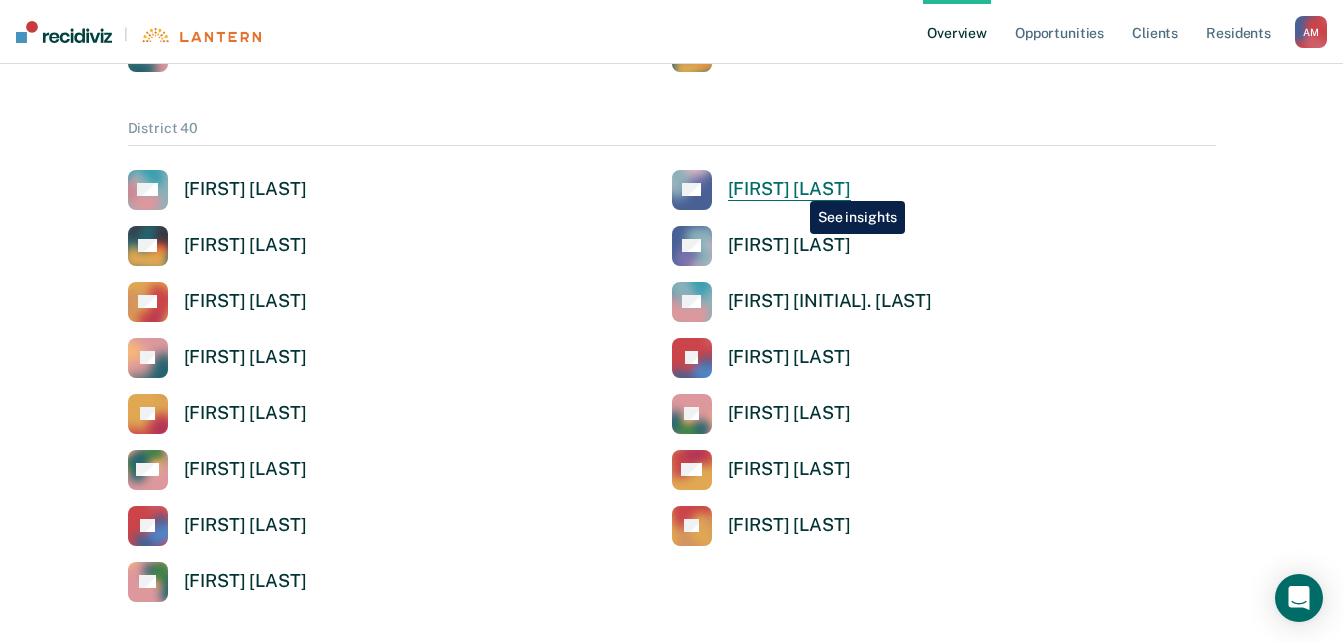 click on "[FIRST] [LAST]" at bounding box center [789, 189] 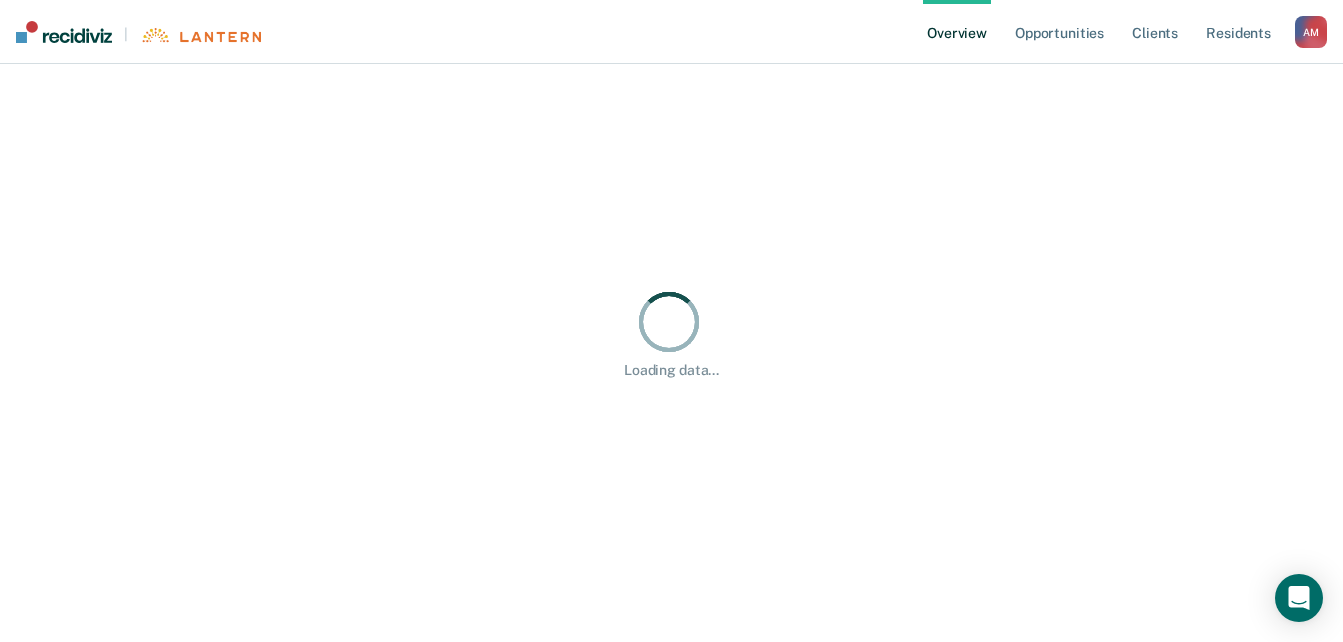 scroll, scrollTop: 0, scrollLeft: 0, axis: both 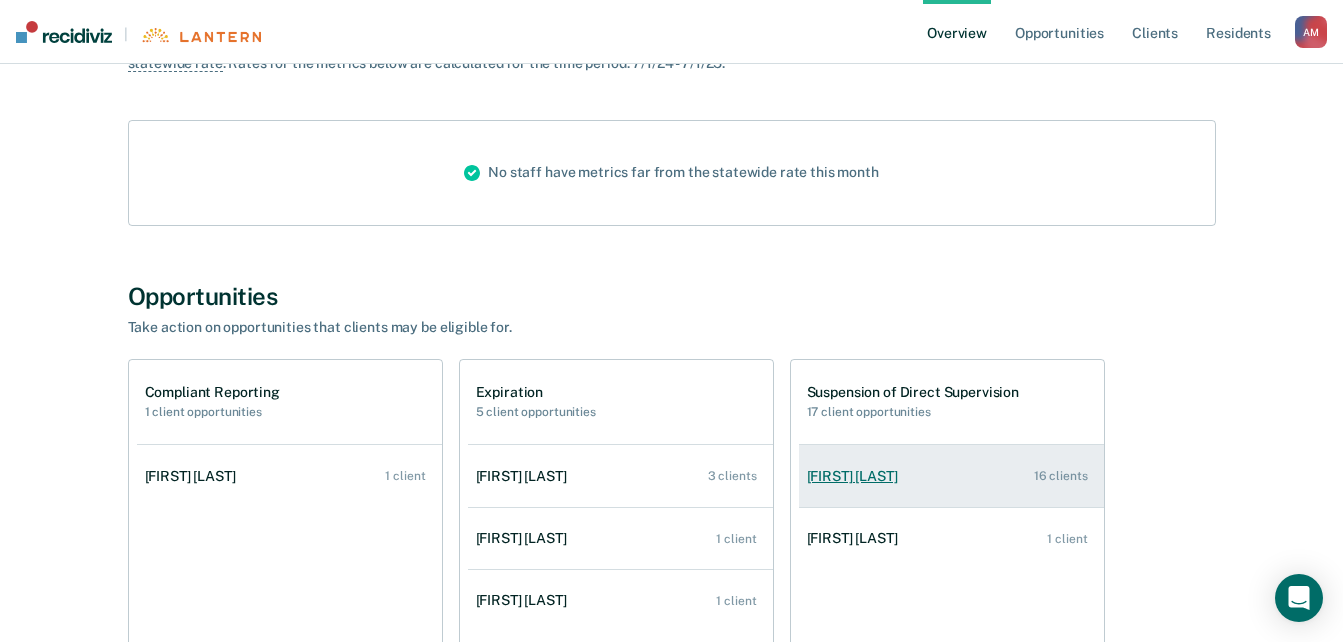 click on "[FIRST] [LAST] 16 clients" at bounding box center [620, 600] 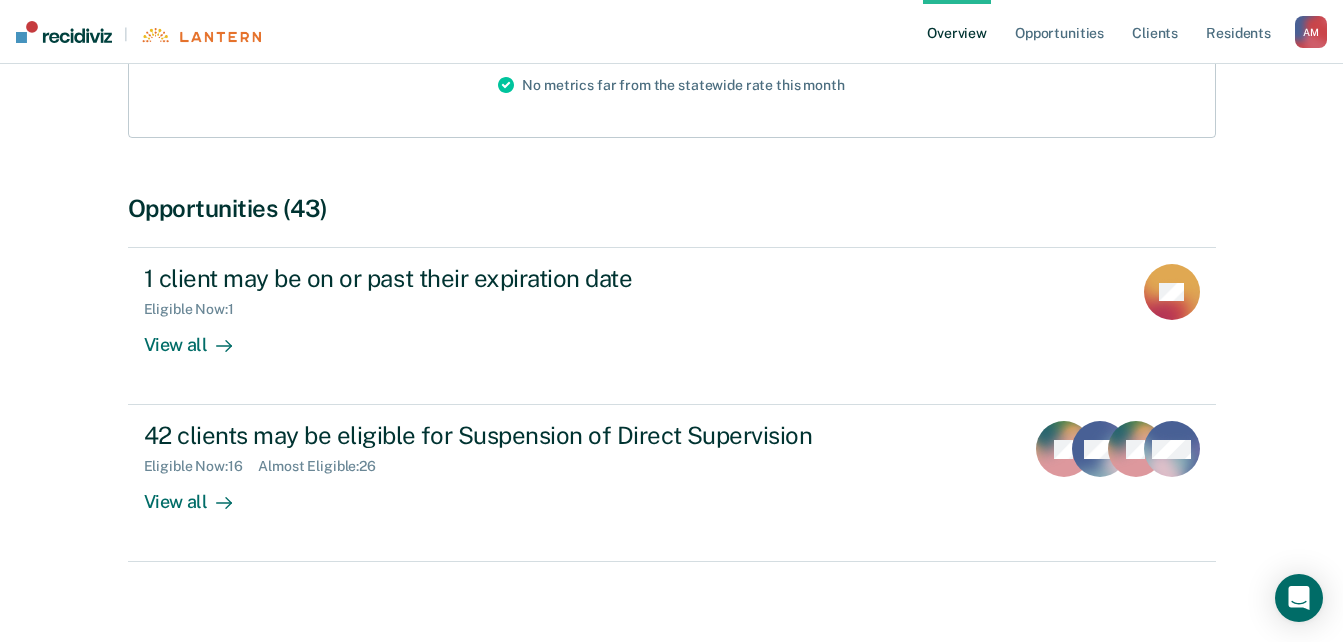 scroll, scrollTop: 319, scrollLeft: 0, axis: vertical 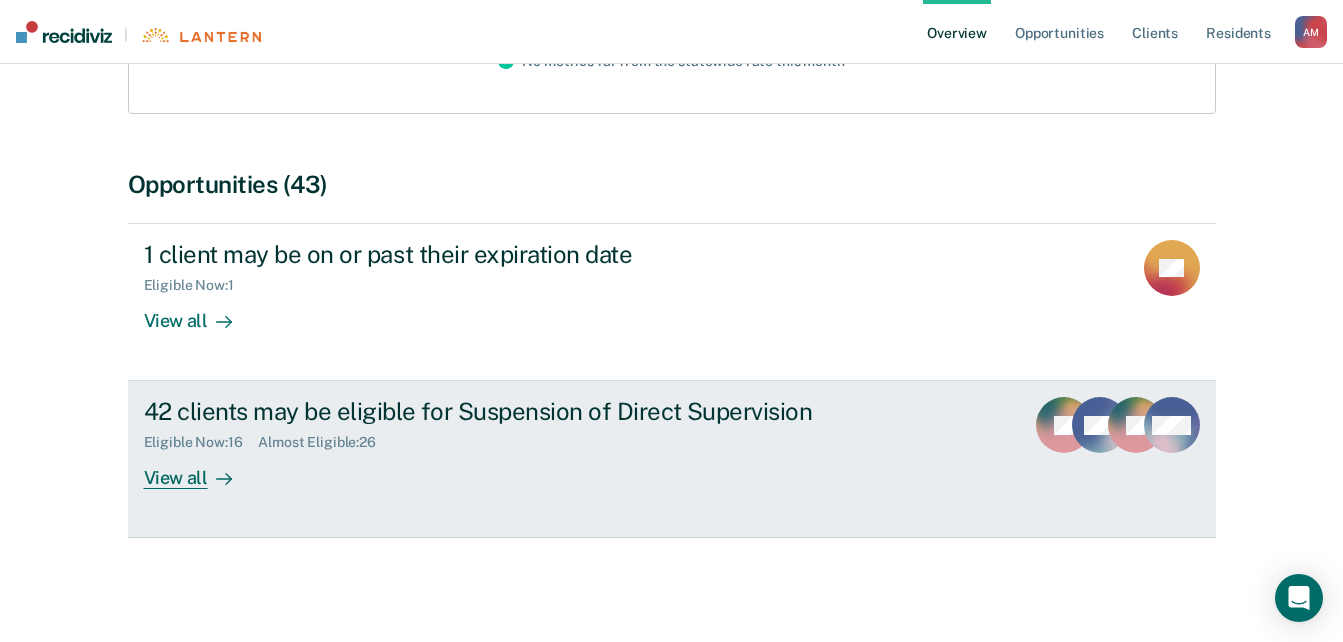 click on "View all" at bounding box center (200, 470) 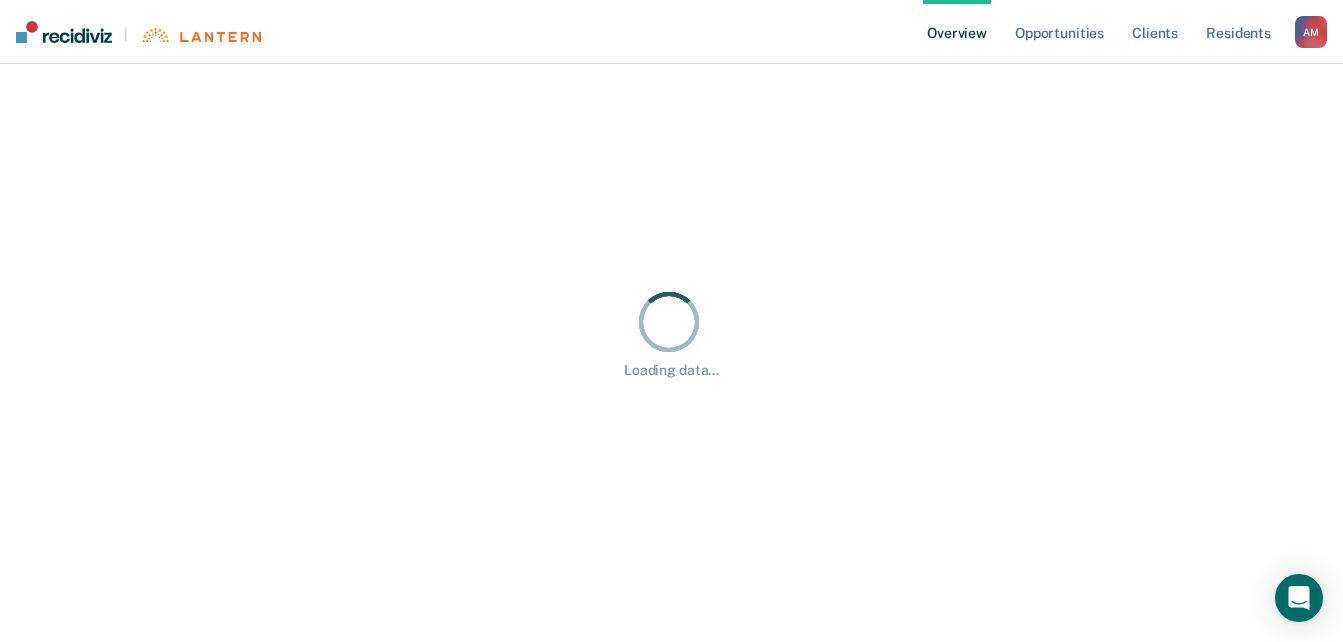 scroll, scrollTop: 0, scrollLeft: 0, axis: both 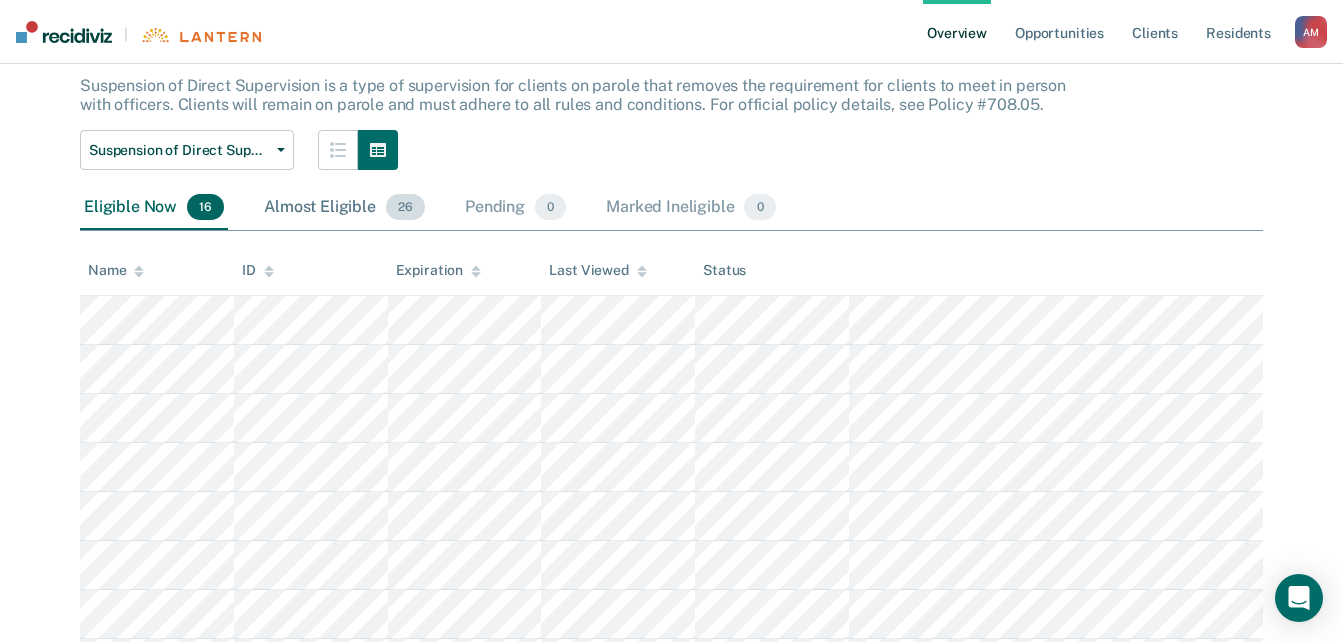 click on "Almost Eligible 26" at bounding box center [344, 208] 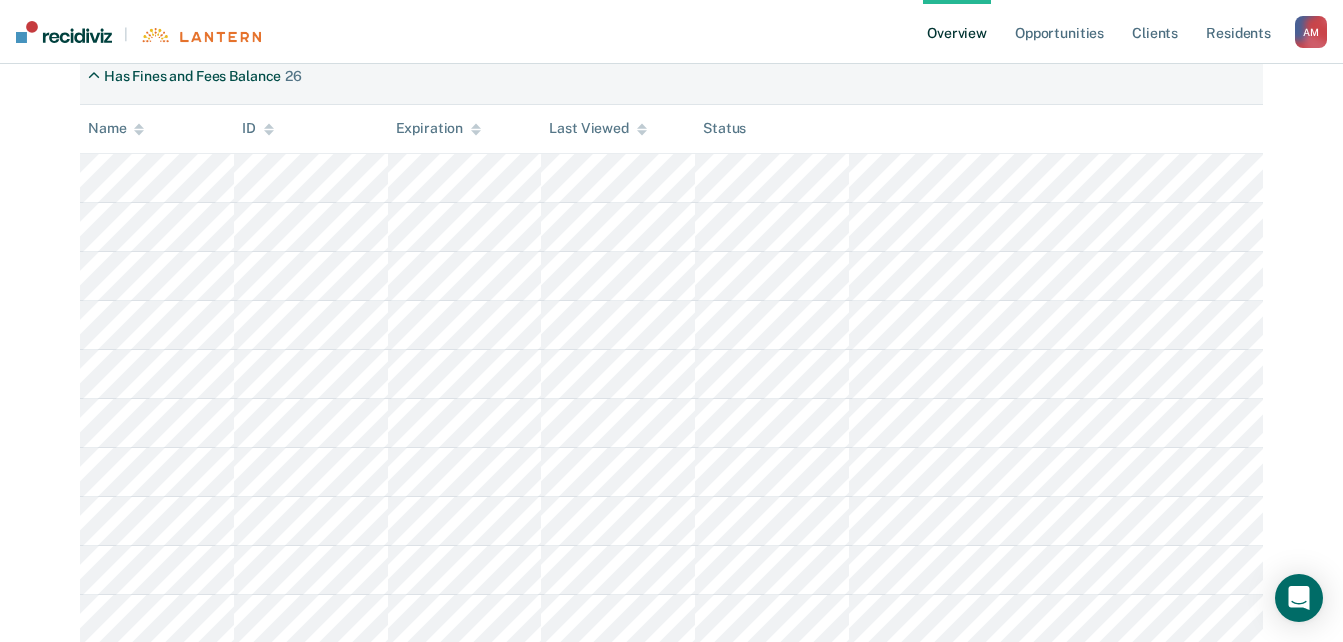 scroll, scrollTop: 319, scrollLeft: 0, axis: vertical 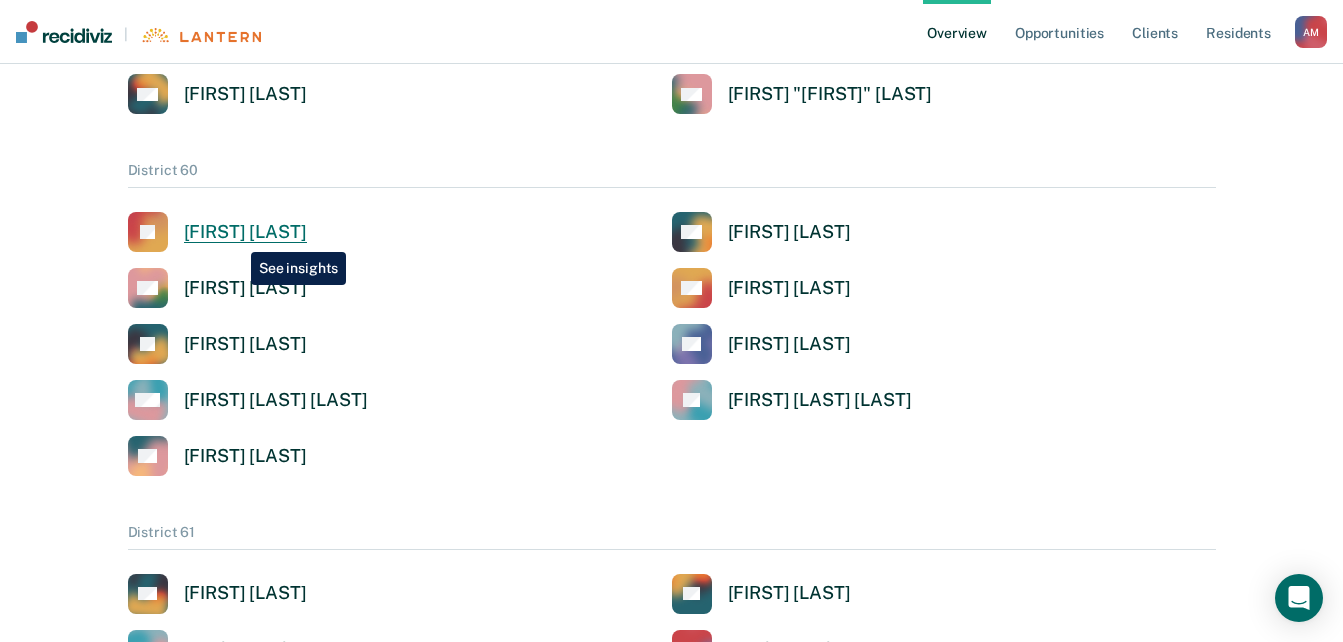 click on "[FIRST] [LAST]" at bounding box center [245, 232] 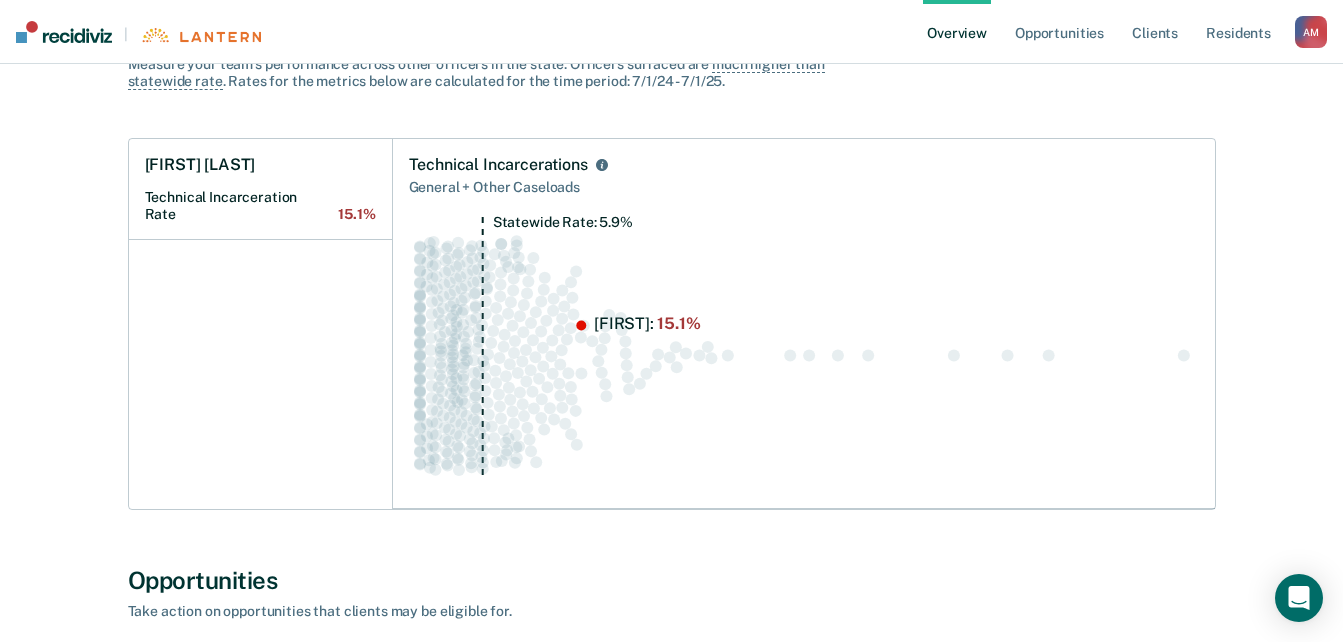 scroll, scrollTop: 234, scrollLeft: 0, axis: vertical 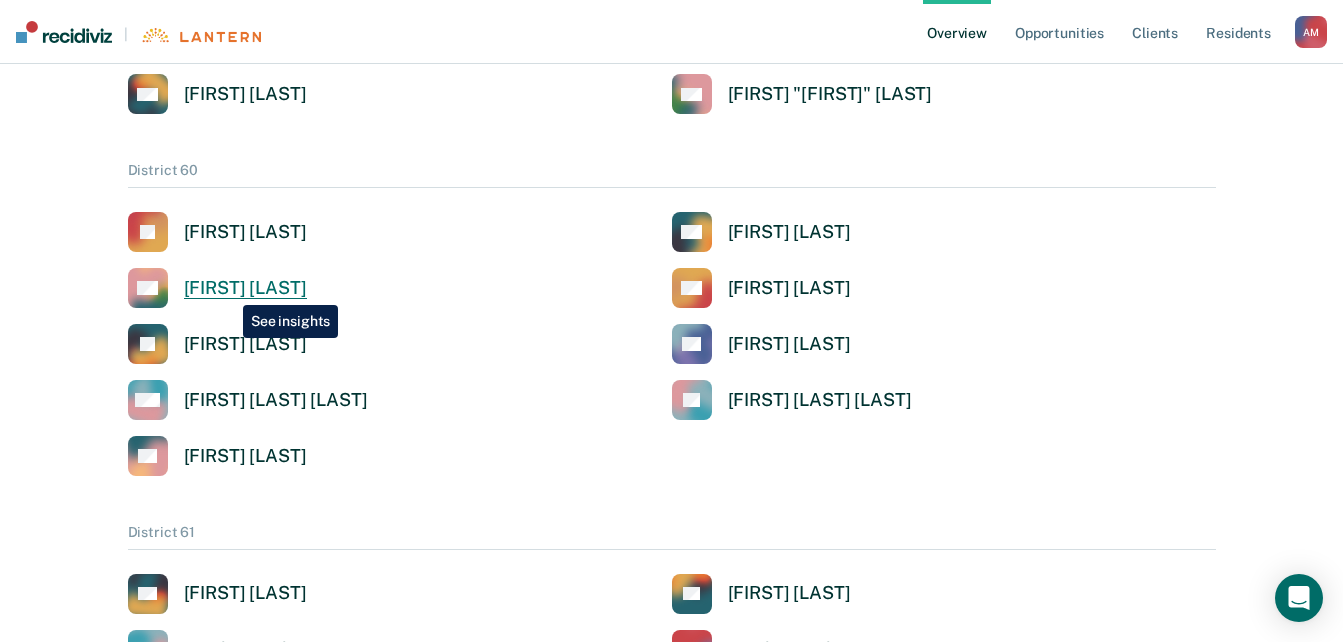 click on "[FIRST] [LAST]" at bounding box center (245, 288) 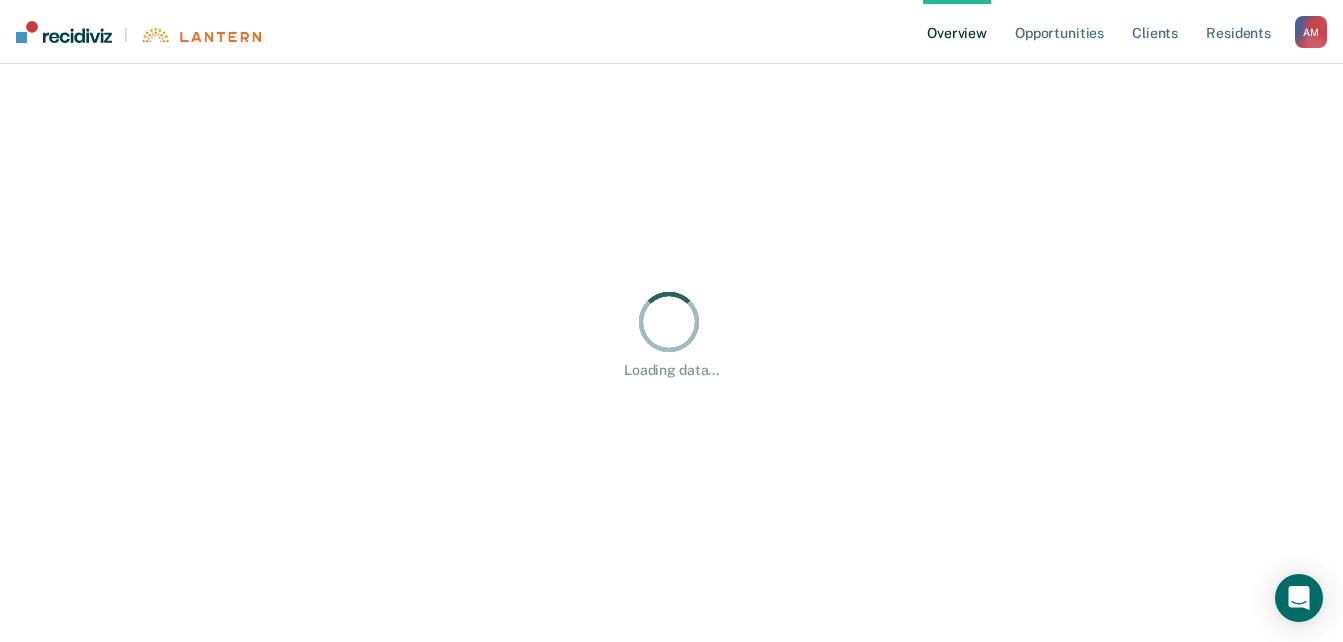 scroll, scrollTop: 0, scrollLeft: 0, axis: both 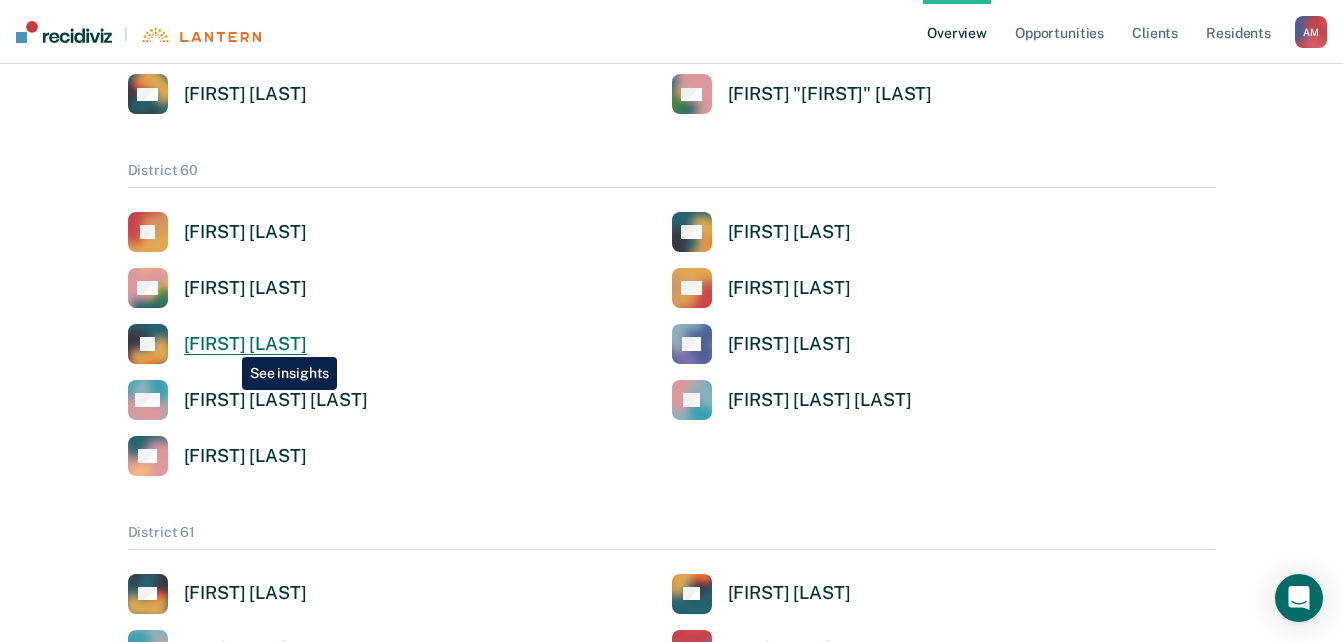 click on "[FIRST] [LAST]" at bounding box center (245, 344) 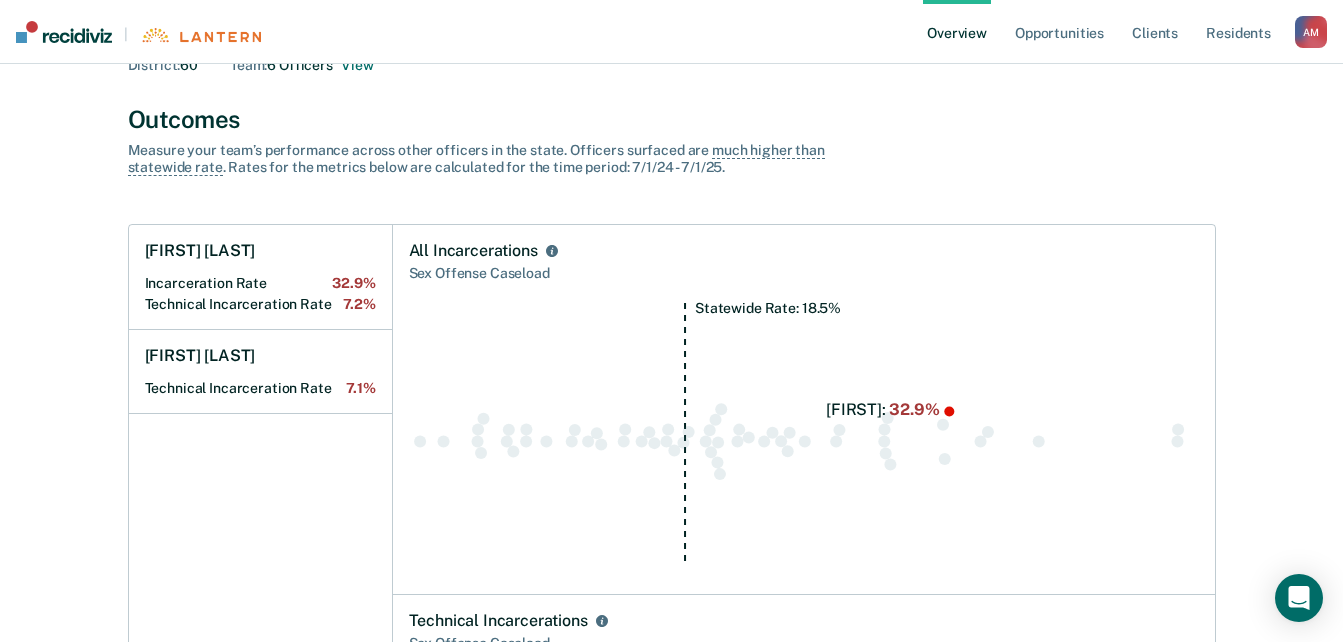 scroll, scrollTop: 148, scrollLeft: 0, axis: vertical 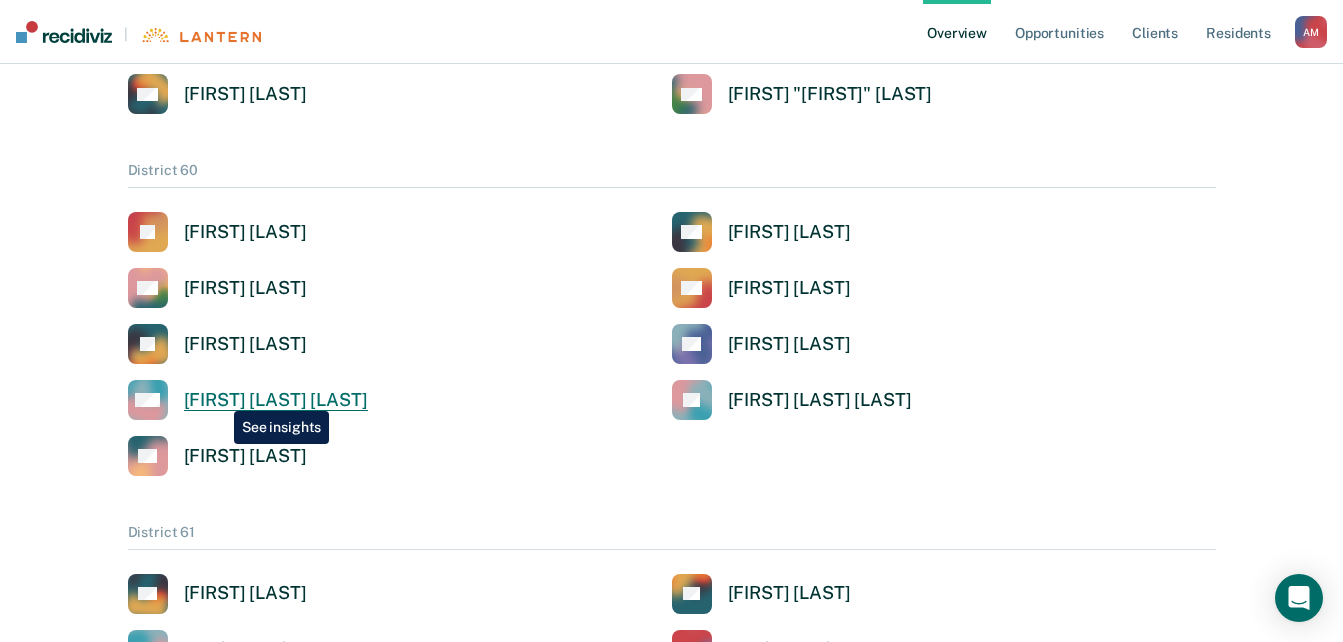 click on "[FIRST] [LAST] [LAST]" at bounding box center [276, 400] 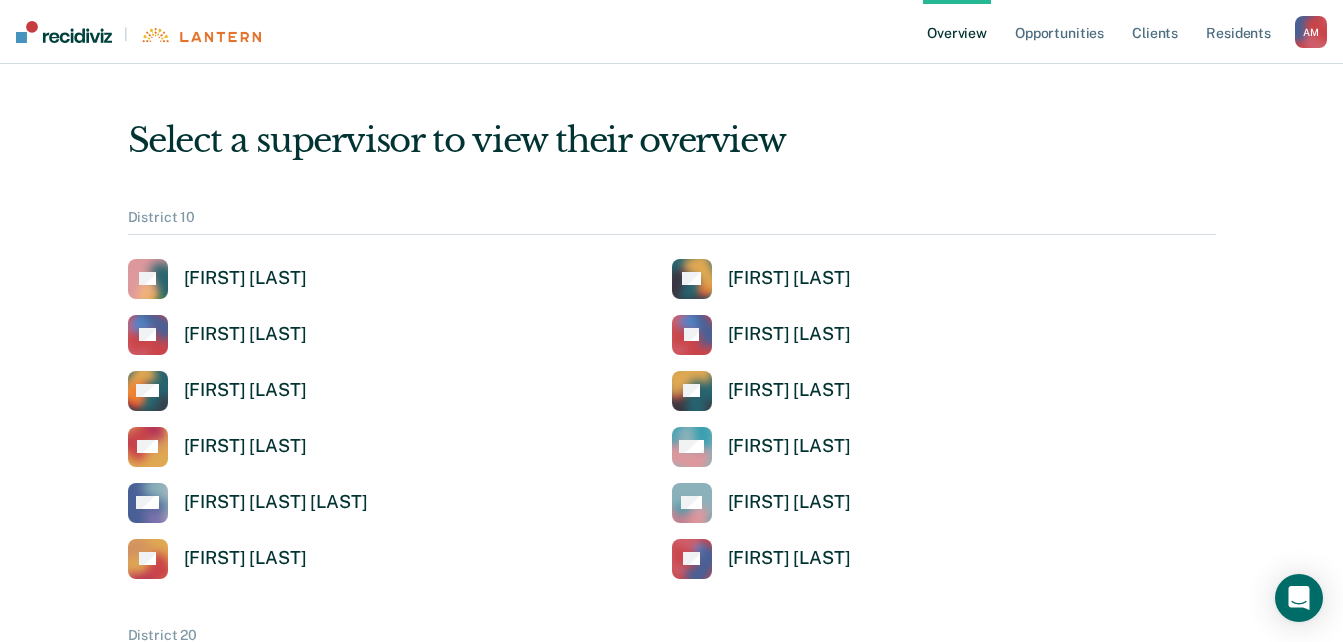 scroll, scrollTop: 3053, scrollLeft: 0, axis: vertical 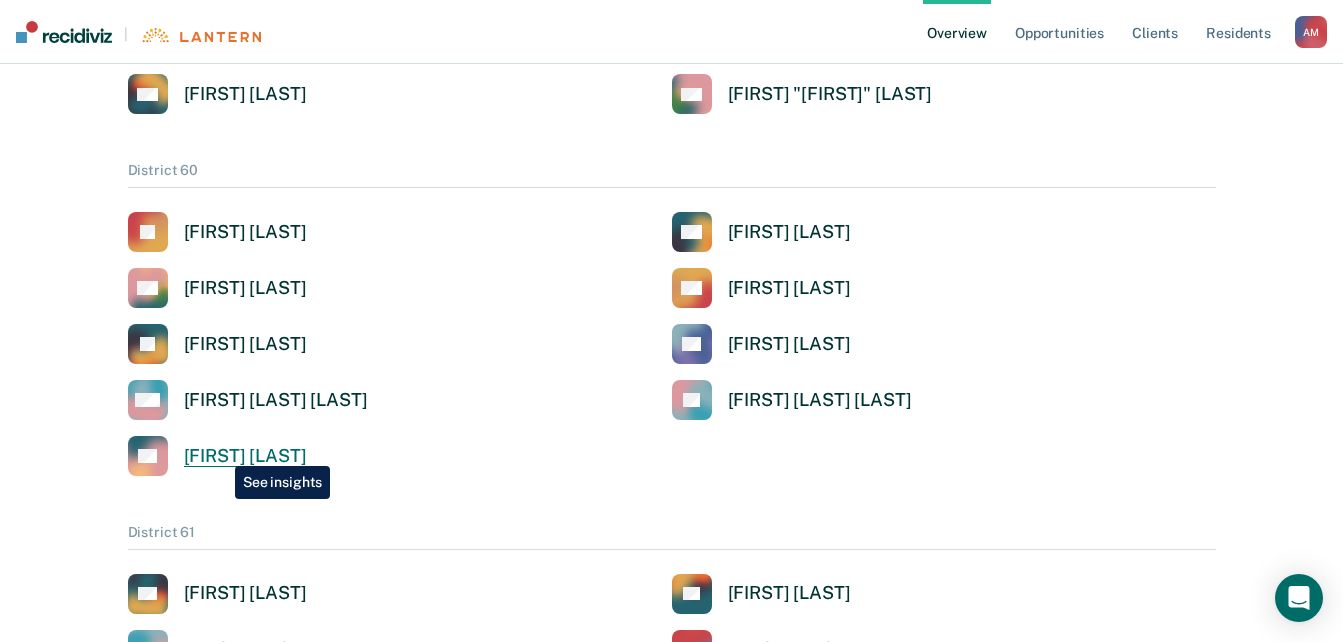 click on "[FIRST] [LAST]" at bounding box center [245, 456] 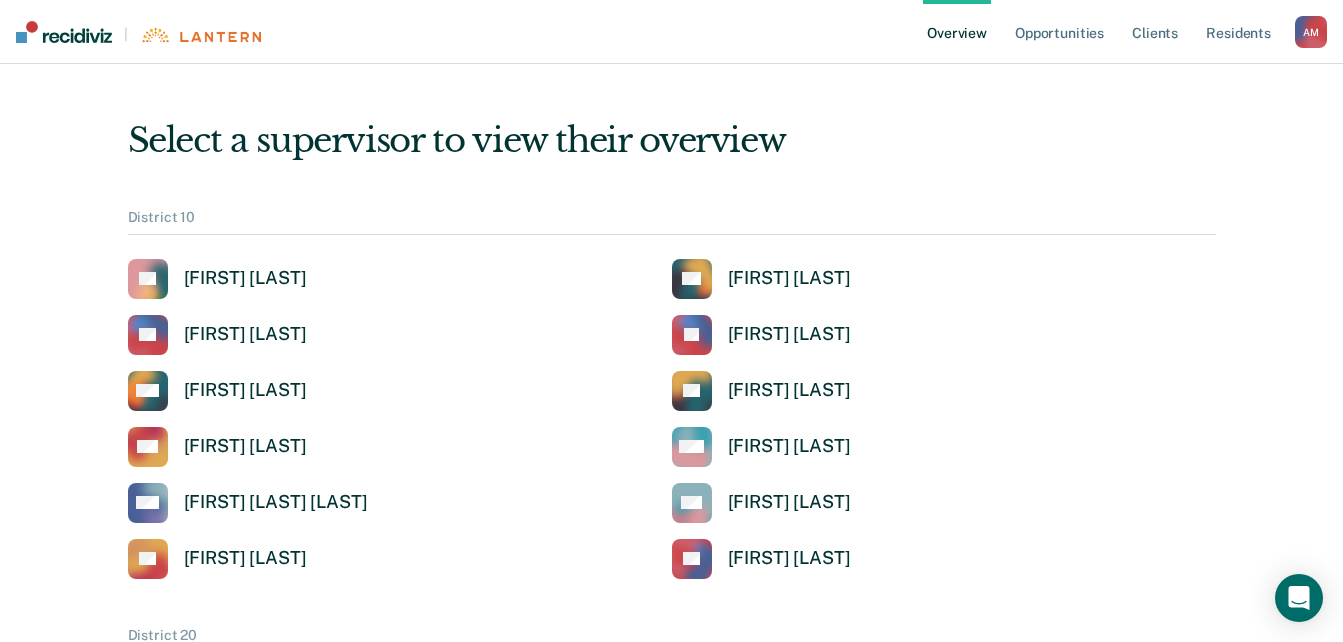scroll, scrollTop: 3053, scrollLeft: 0, axis: vertical 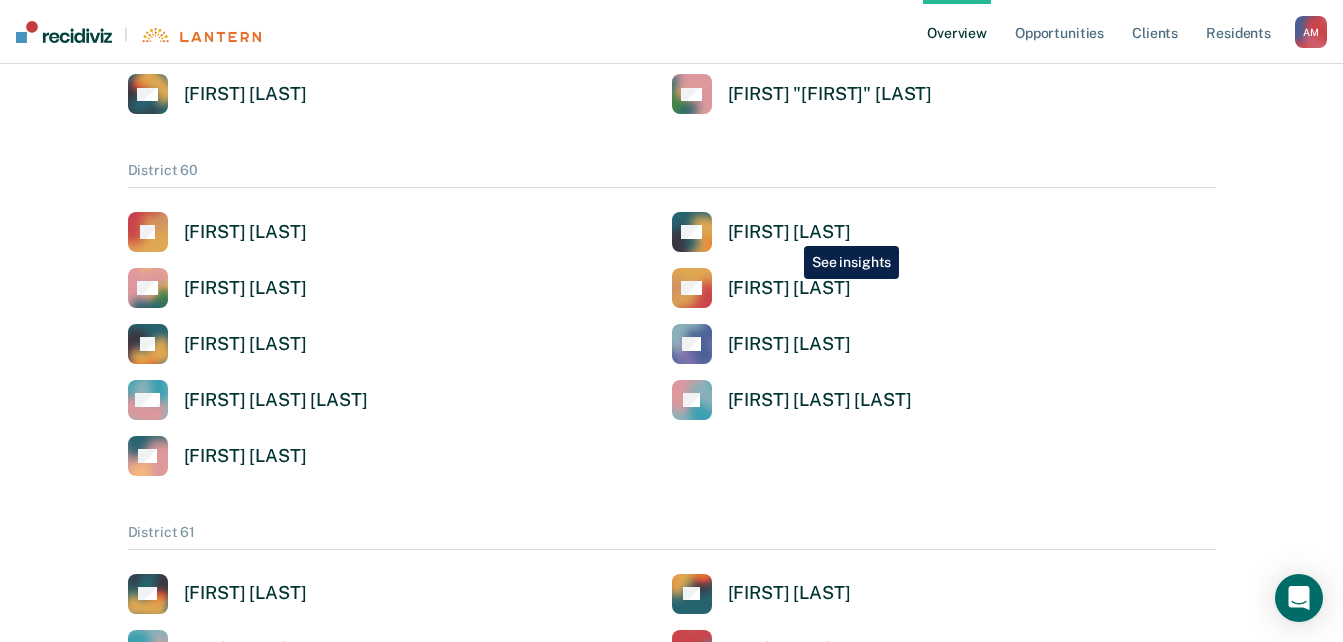 click on "[FIRST] [LAST]" at bounding box center (789, 232) 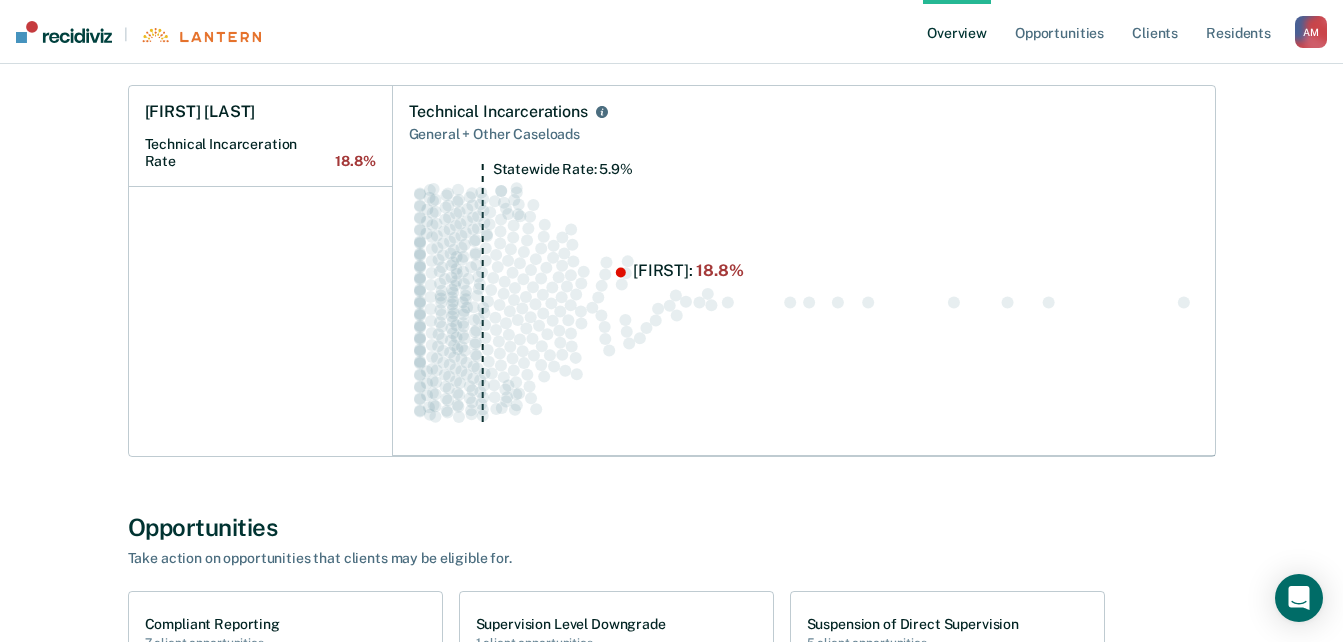 scroll, scrollTop: 286, scrollLeft: 0, axis: vertical 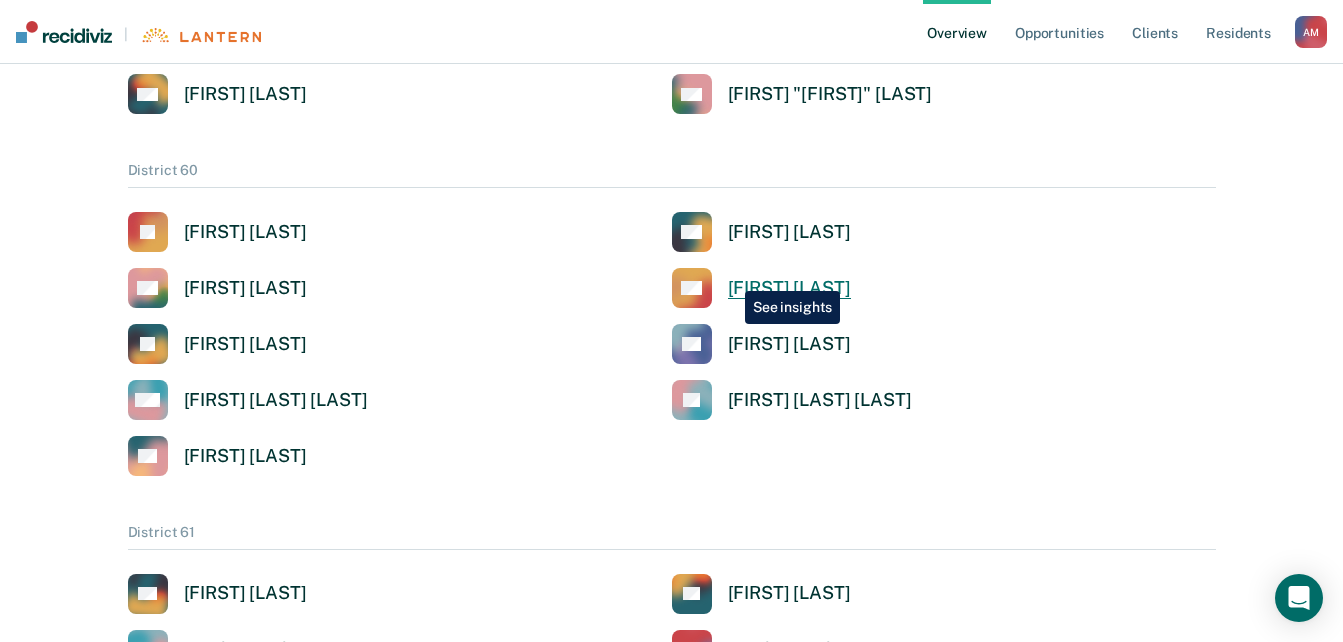 click on "[FIRST] [LAST]" at bounding box center [789, 288] 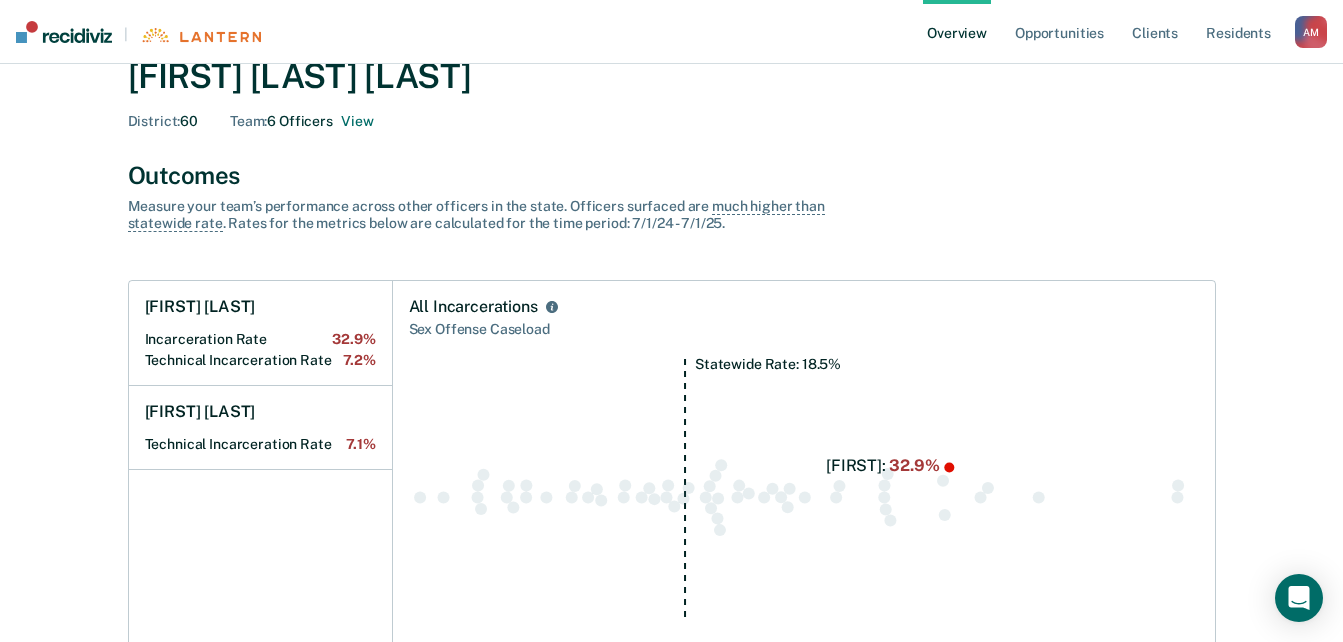 scroll, scrollTop: 0, scrollLeft: 0, axis: both 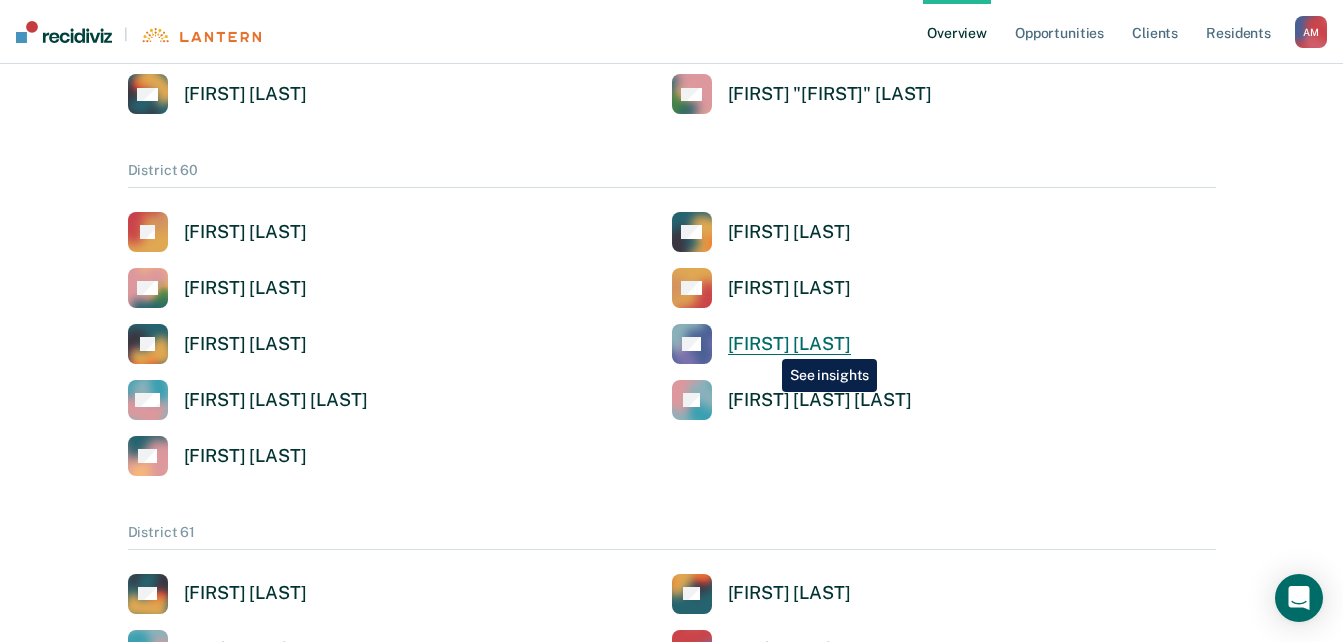 click on "[FIRST] [LAST]" at bounding box center (789, 344) 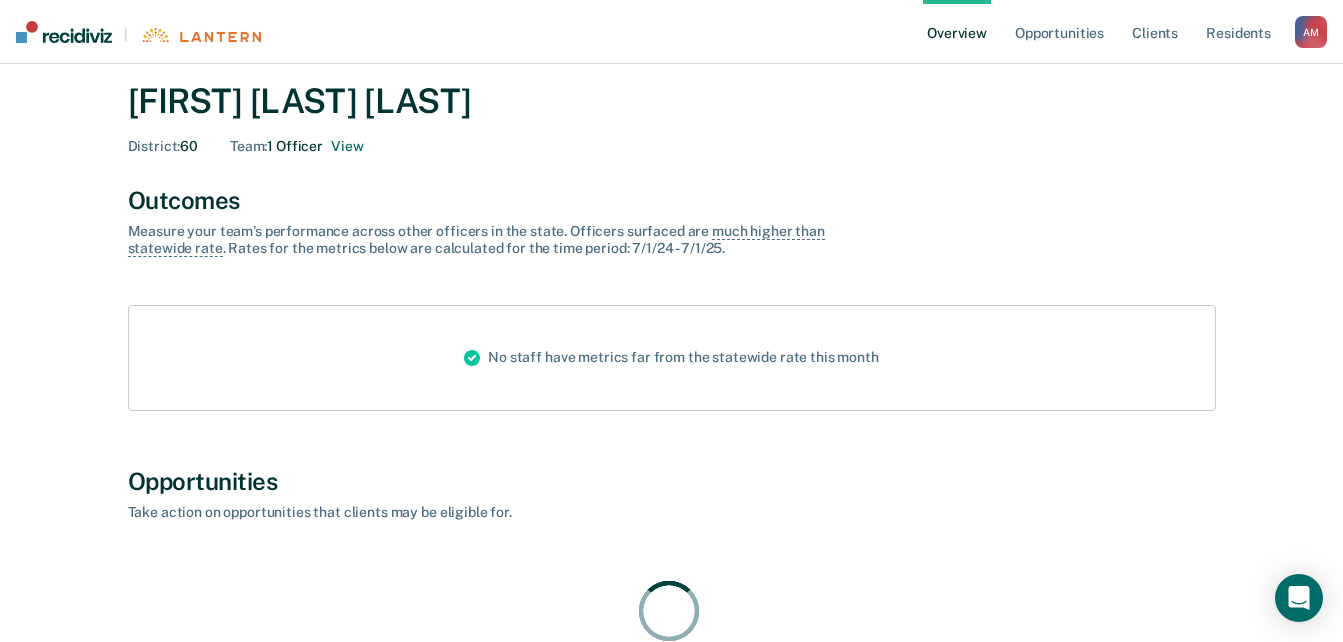 scroll, scrollTop: 94, scrollLeft: 0, axis: vertical 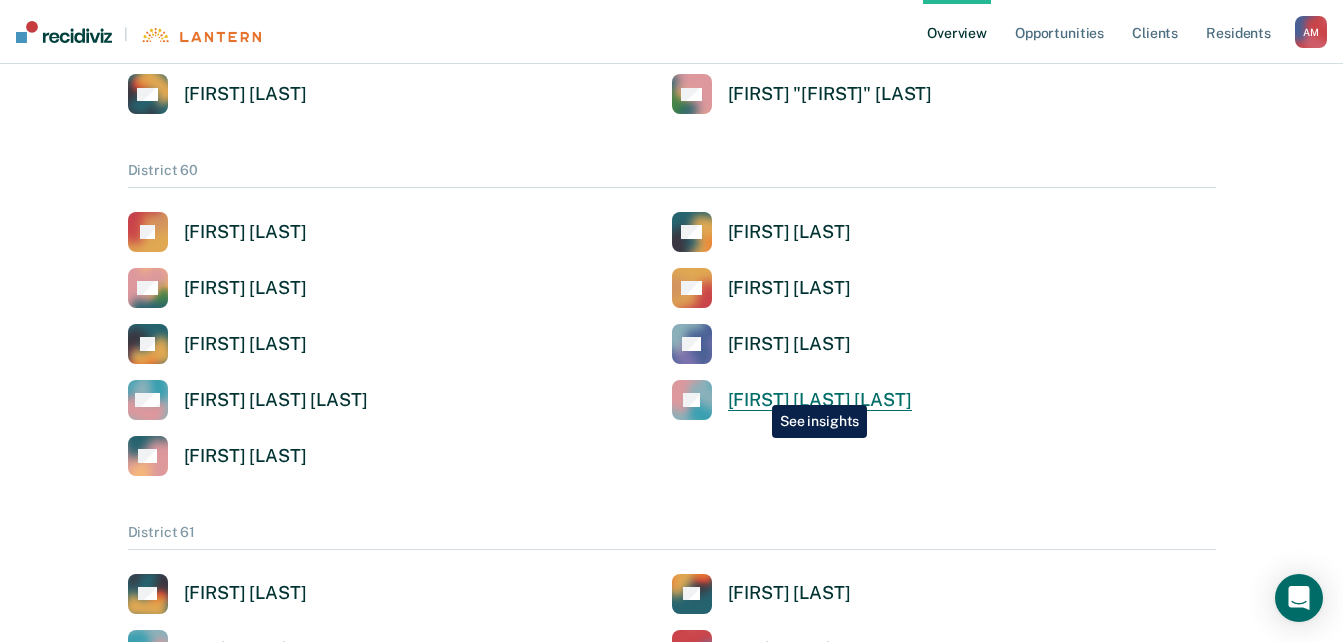 click on "[FIRST] [LAST] [LAST]" at bounding box center (820, 400) 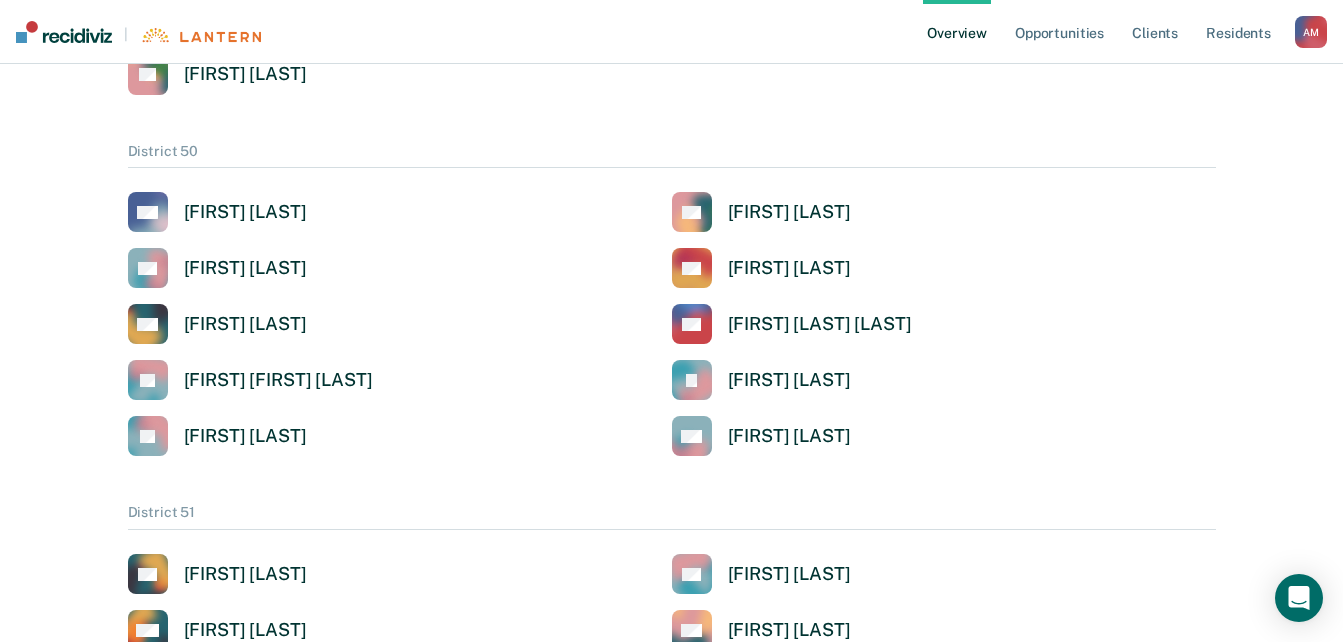 scroll, scrollTop: 2053, scrollLeft: 0, axis: vertical 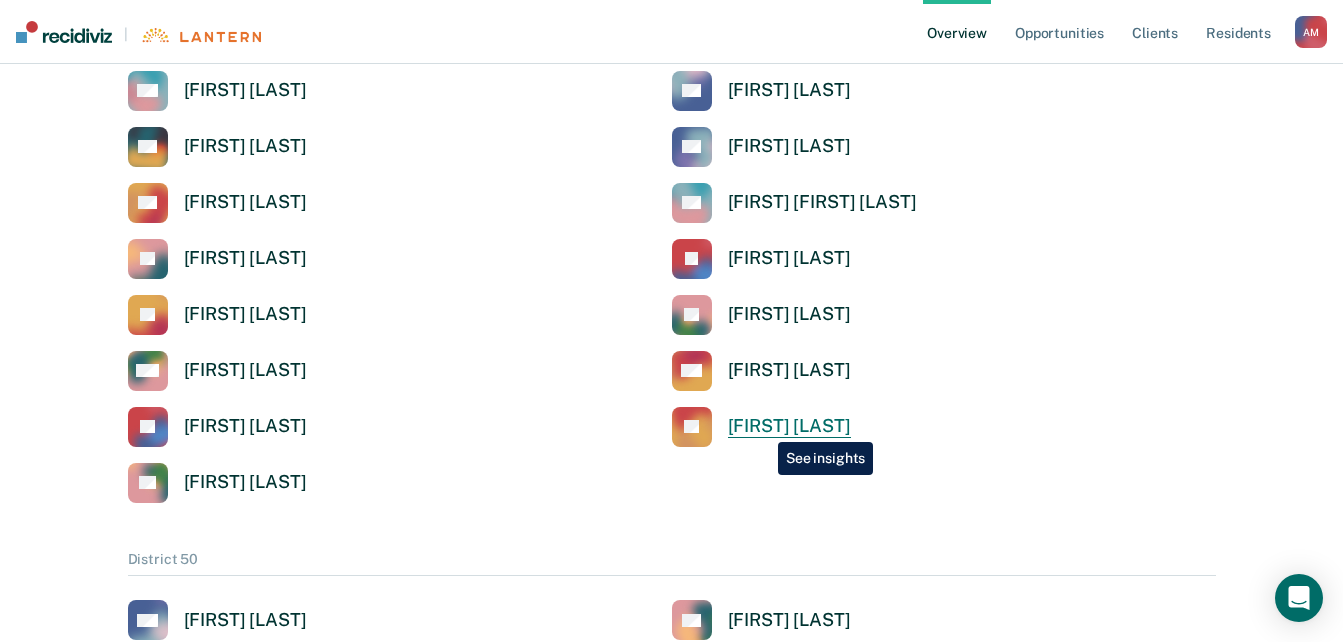 click on "[FIRST] [LAST]" at bounding box center (789, 426) 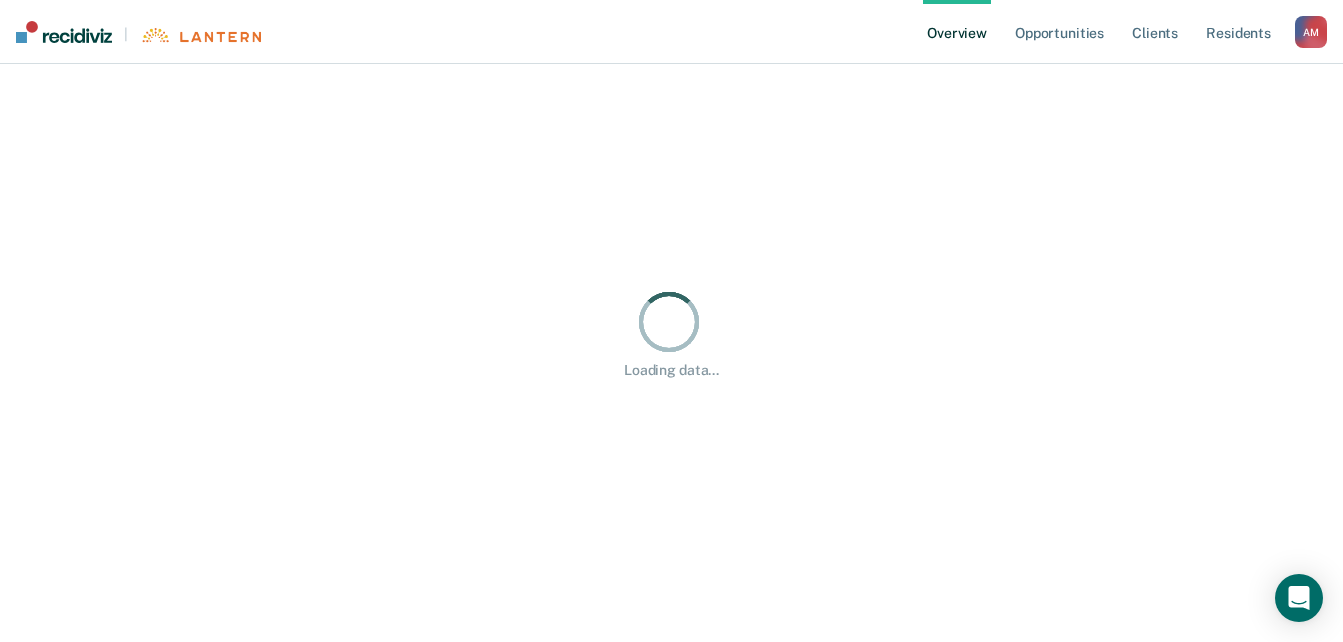 scroll, scrollTop: 0, scrollLeft: 0, axis: both 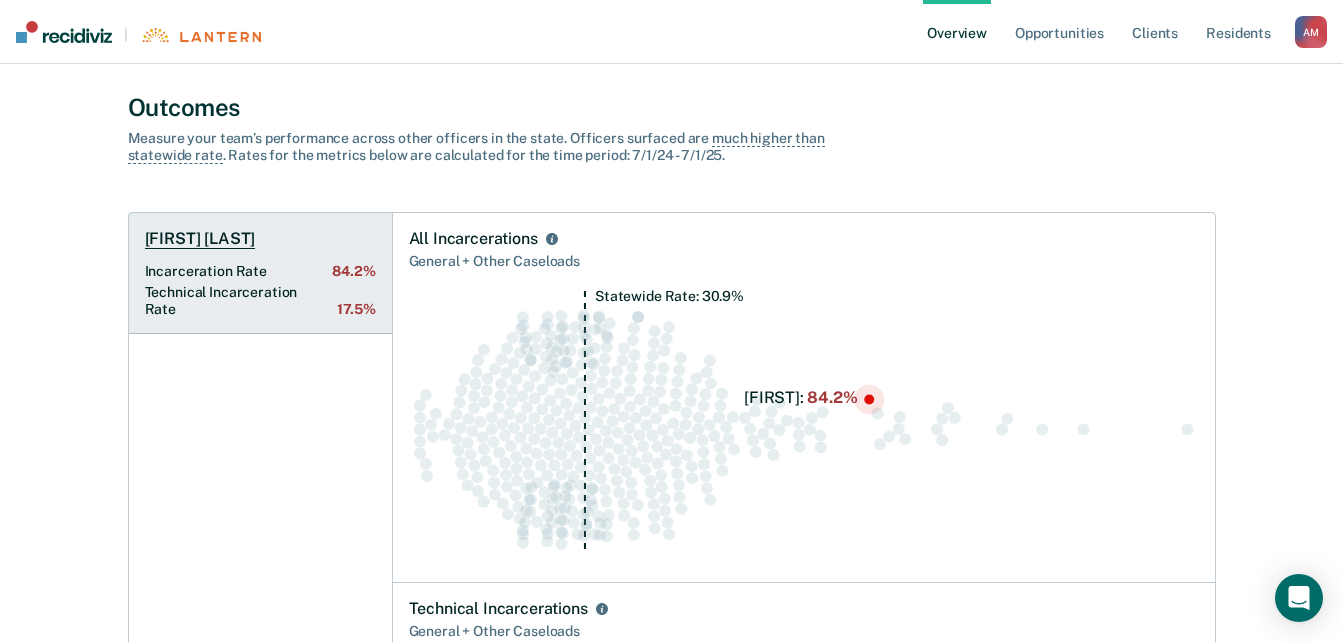 click on "[FIRST] [LAST]" at bounding box center (200, 239) 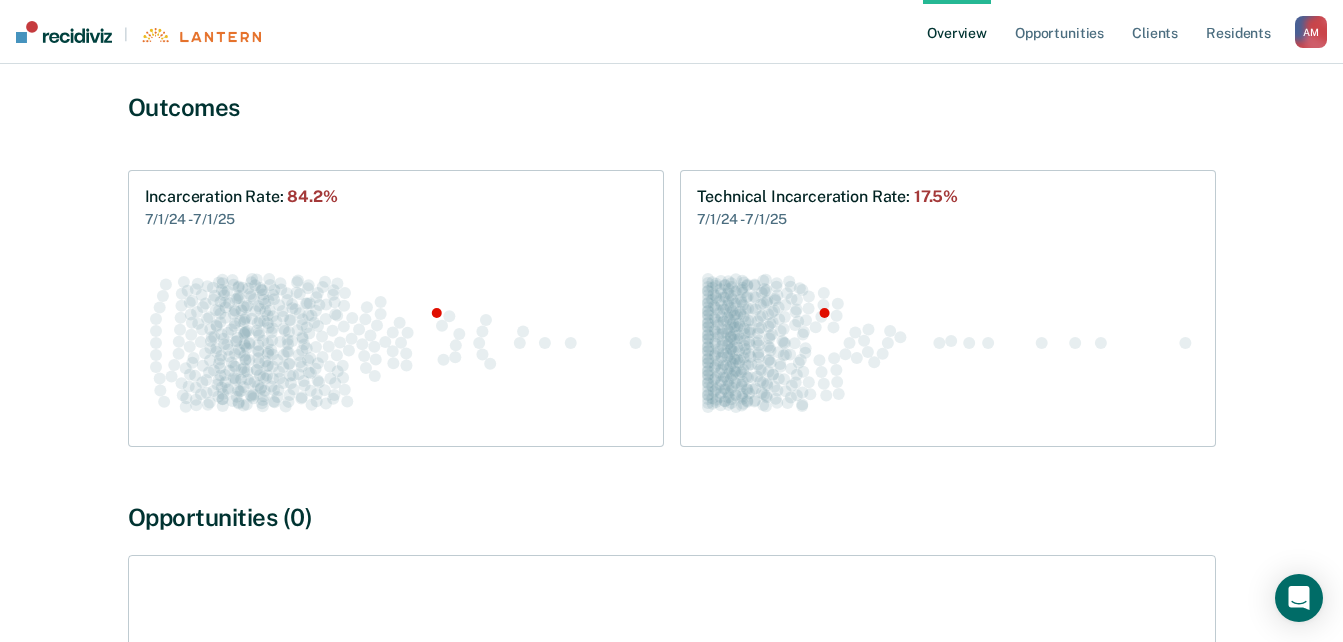 scroll, scrollTop: 159, scrollLeft: 0, axis: vertical 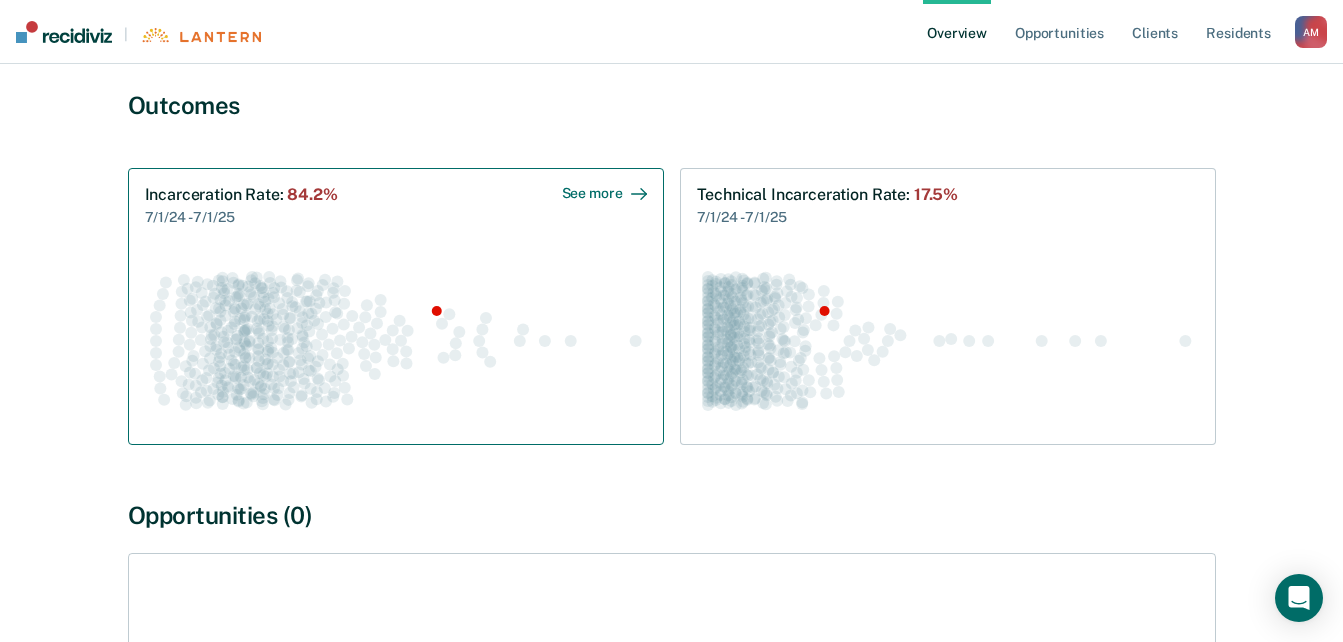 click on "See more" at bounding box center (604, 193) 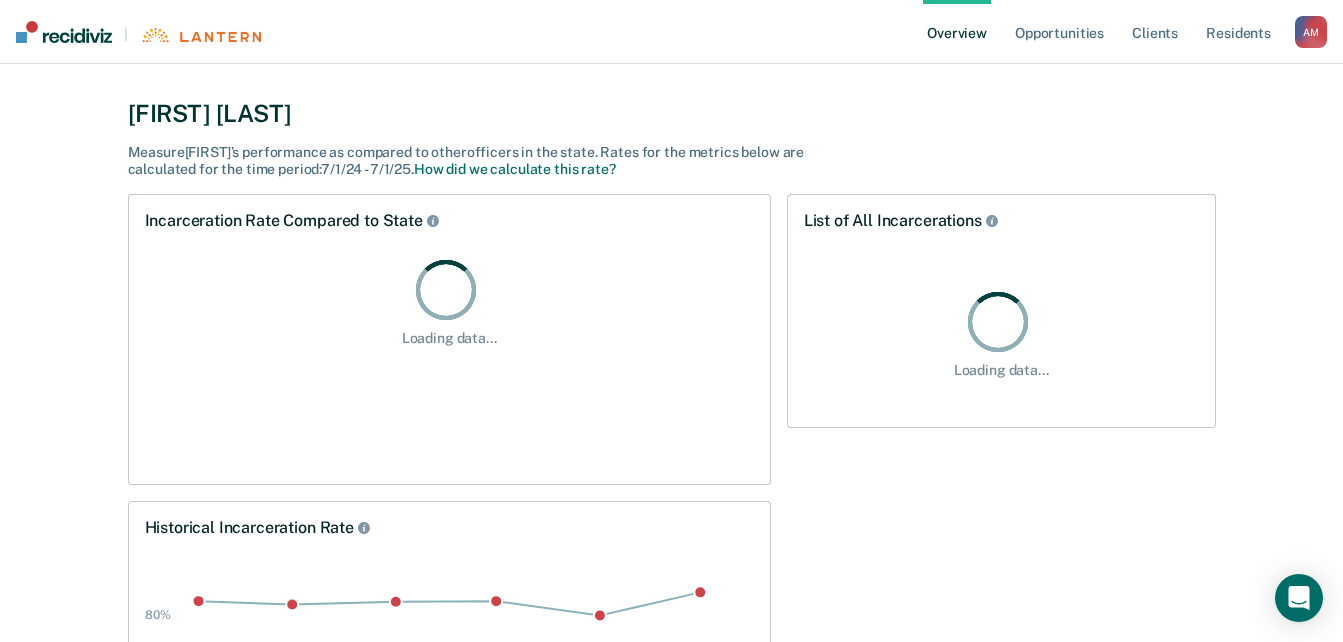 scroll, scrollTop: 0, scrollLeft: 0, axis: both 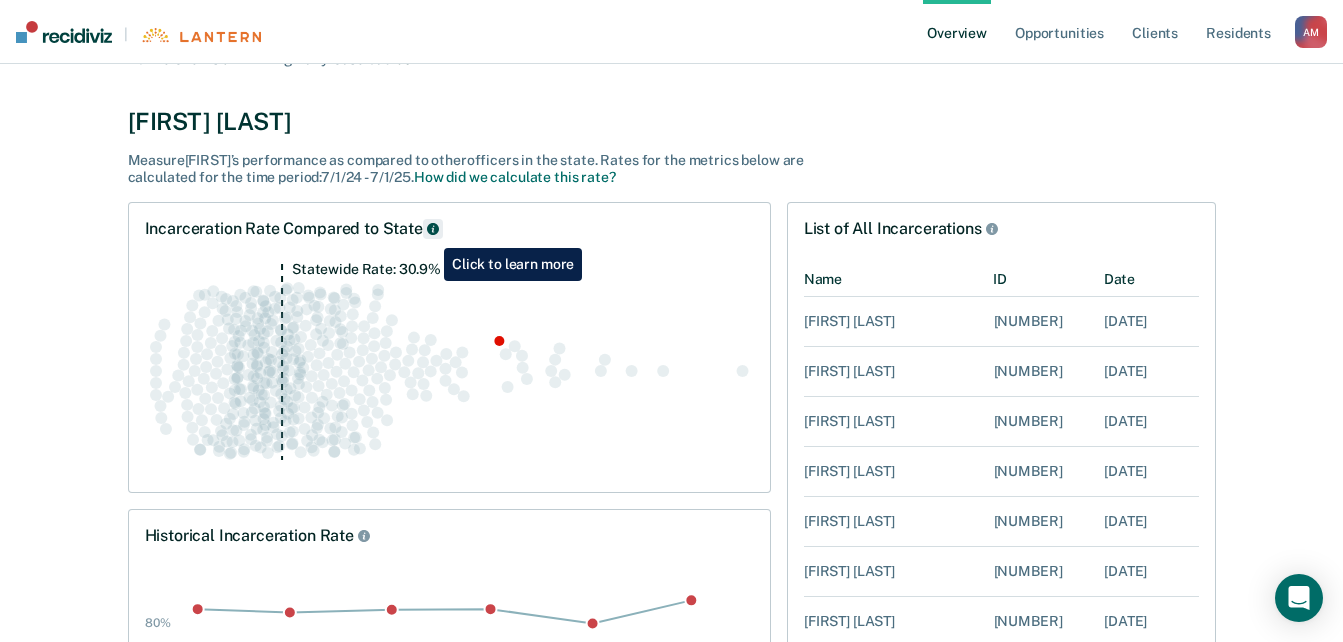 click at bounding box center (433, 229) 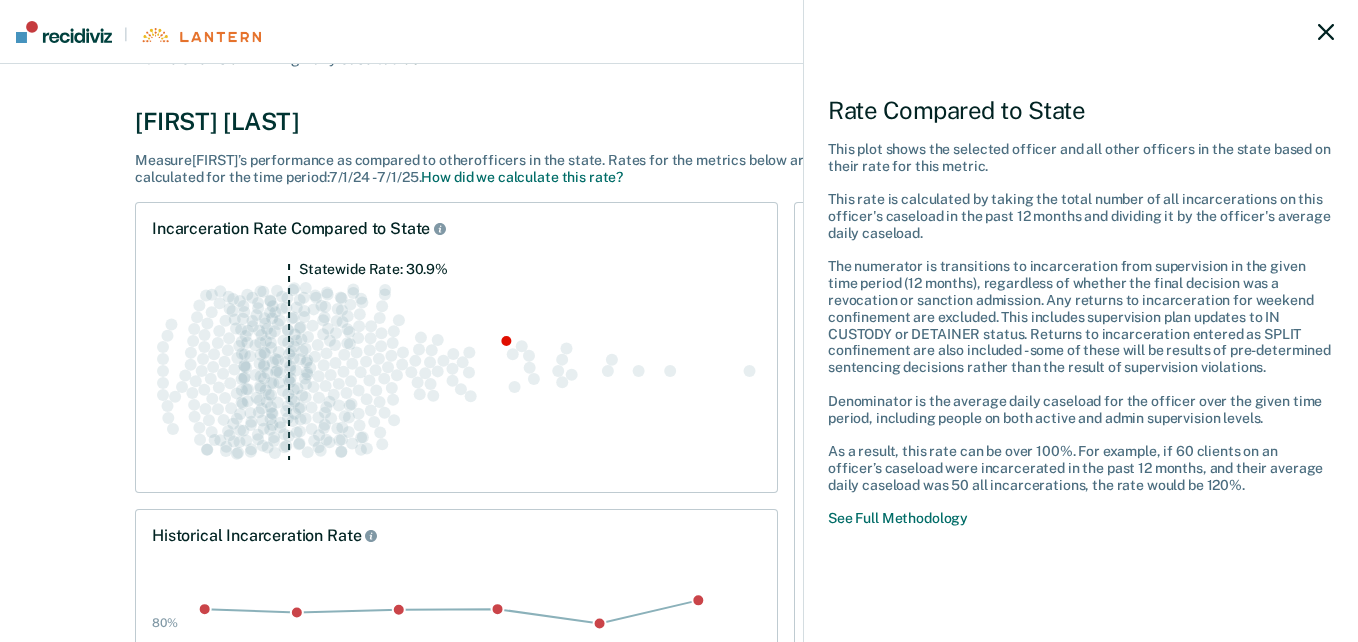 click at bounding box center [1326, 32] 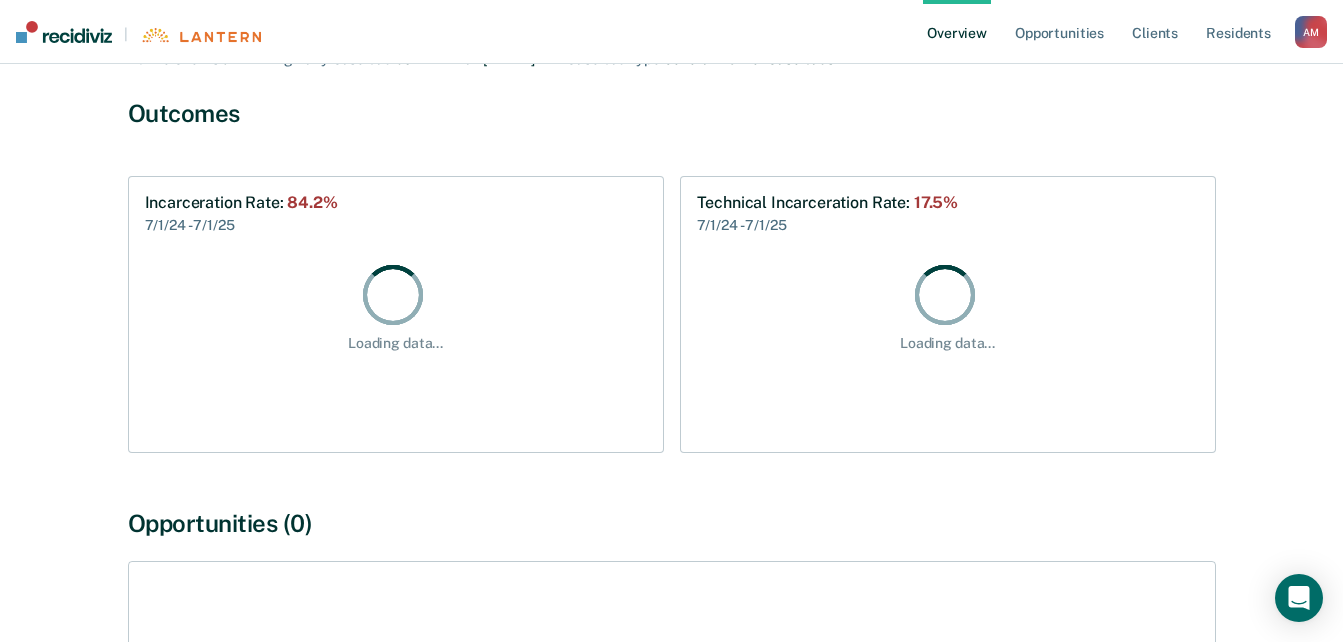 scroll, scrollTop: 159, scrollLeft: 0, axis: vertical 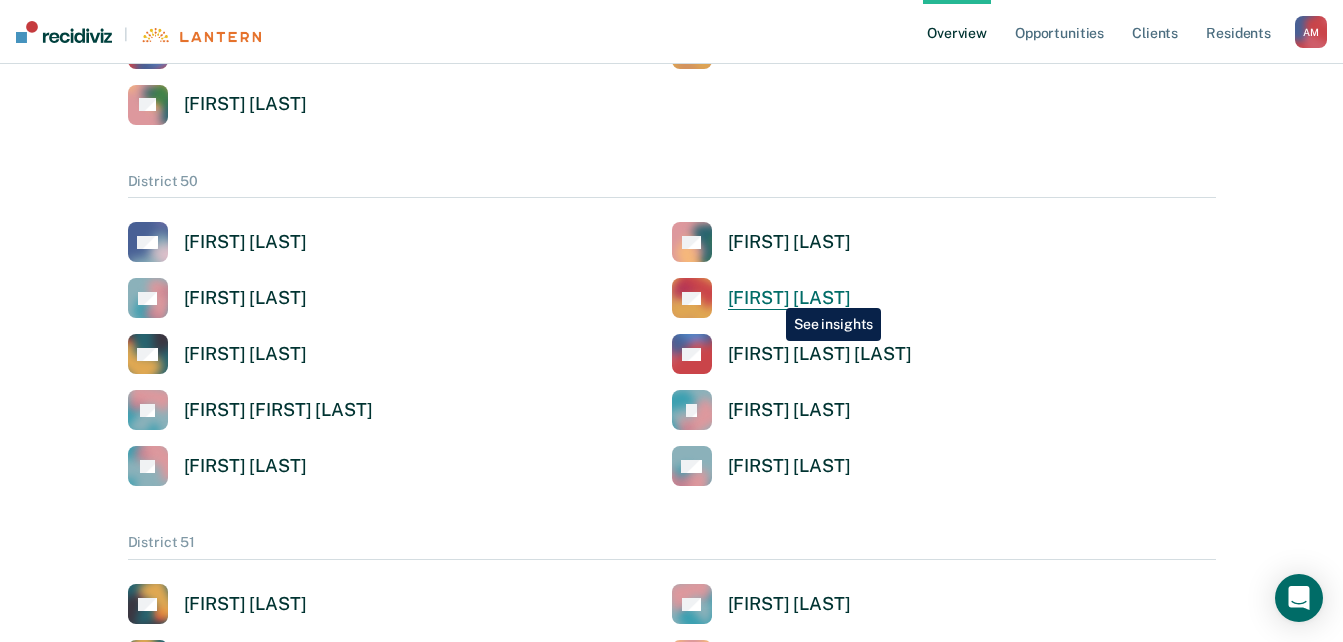 click on "[FIRST] [LAST]" at bounding box center (789, 298) 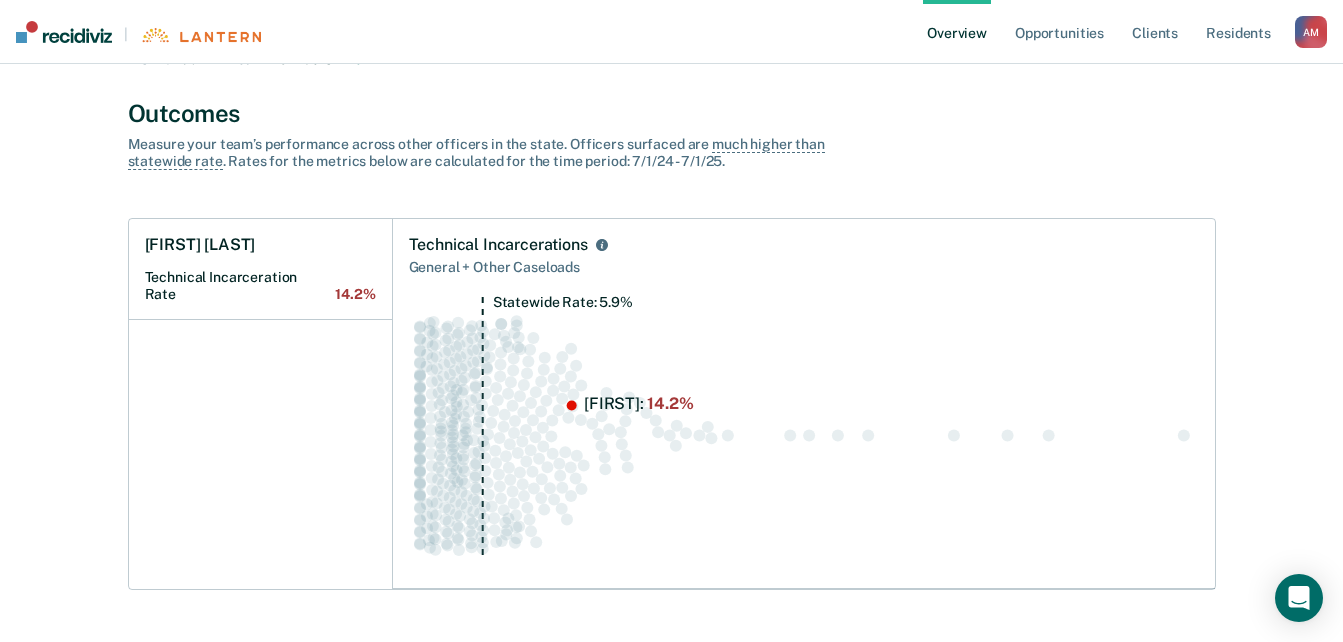 scroll, scrollTop: 0, scrollLeft: 0, axis: both 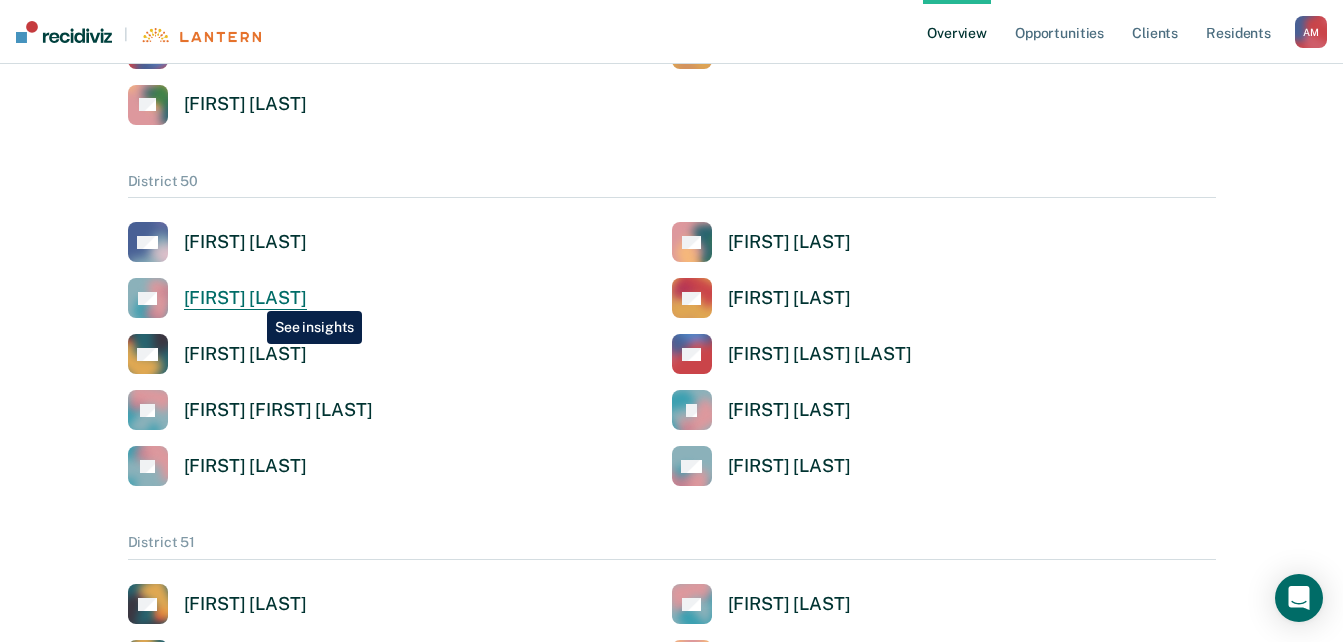 click on "[FIRST] [LAST]" at bounding box center [245, 298] 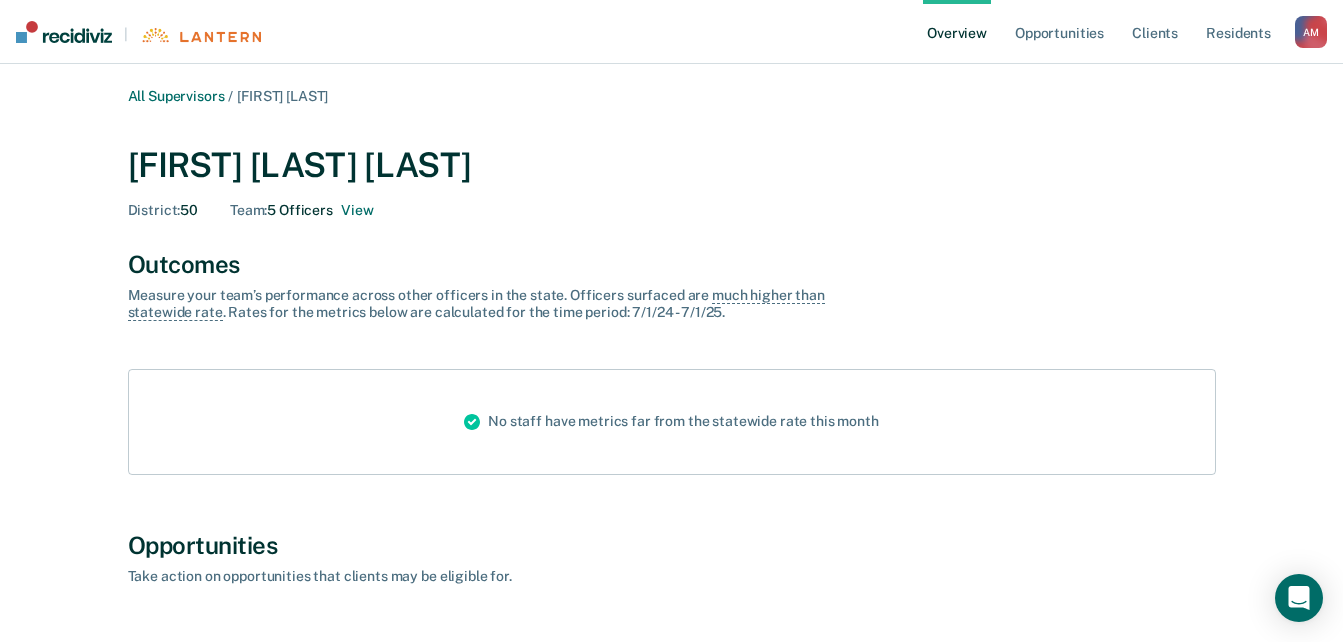 scroll, scrollTop: 2431, scrollLeft: 0, axis: vertical 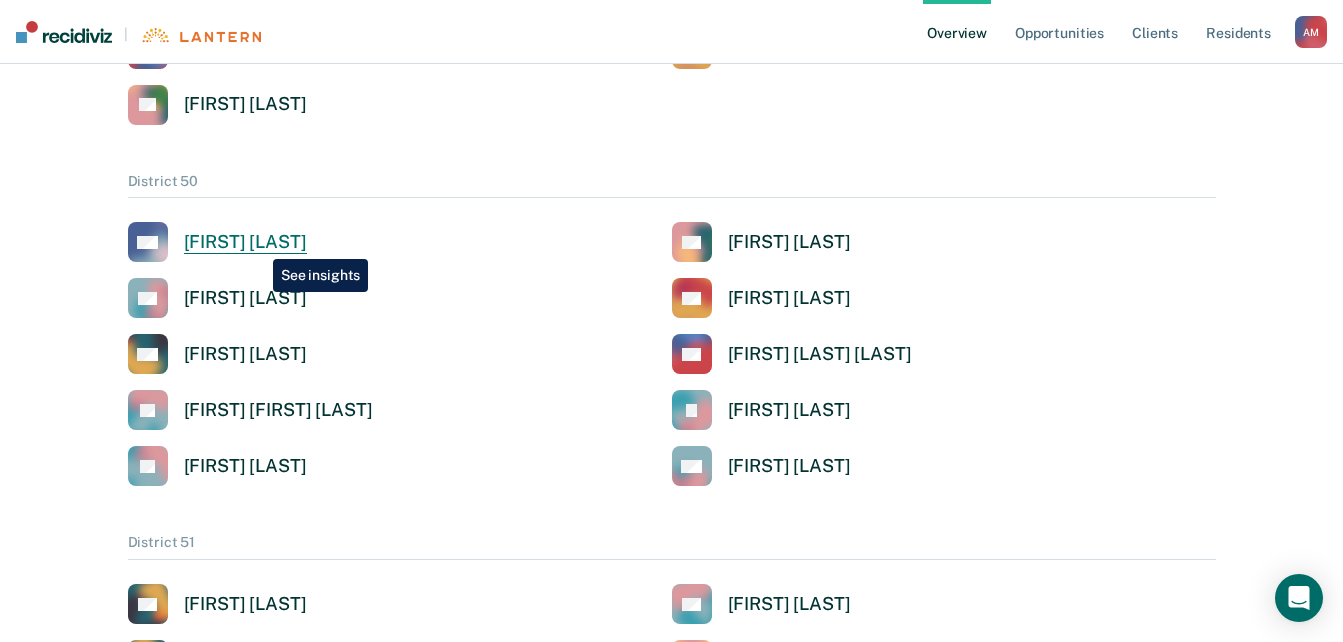click on "[FIRST] [LAST]" at bounding box center [245, 242] 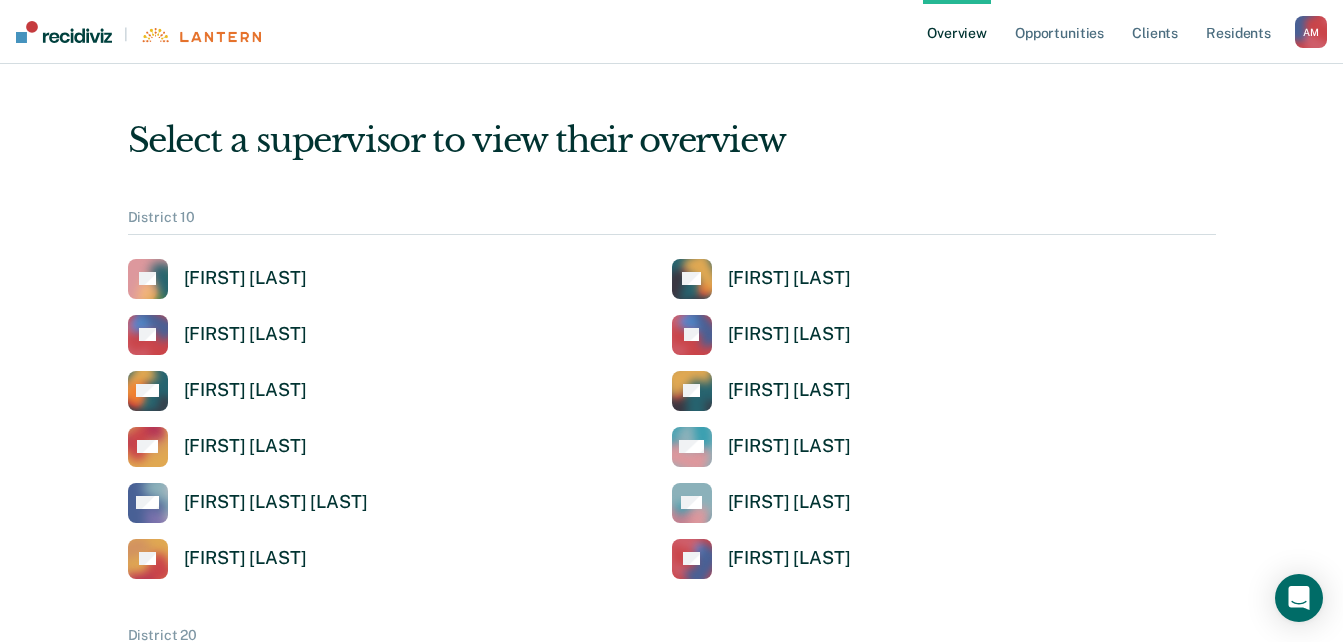 scroll, scrollTop: 2431, scrollLeft: 0, axis: vertical 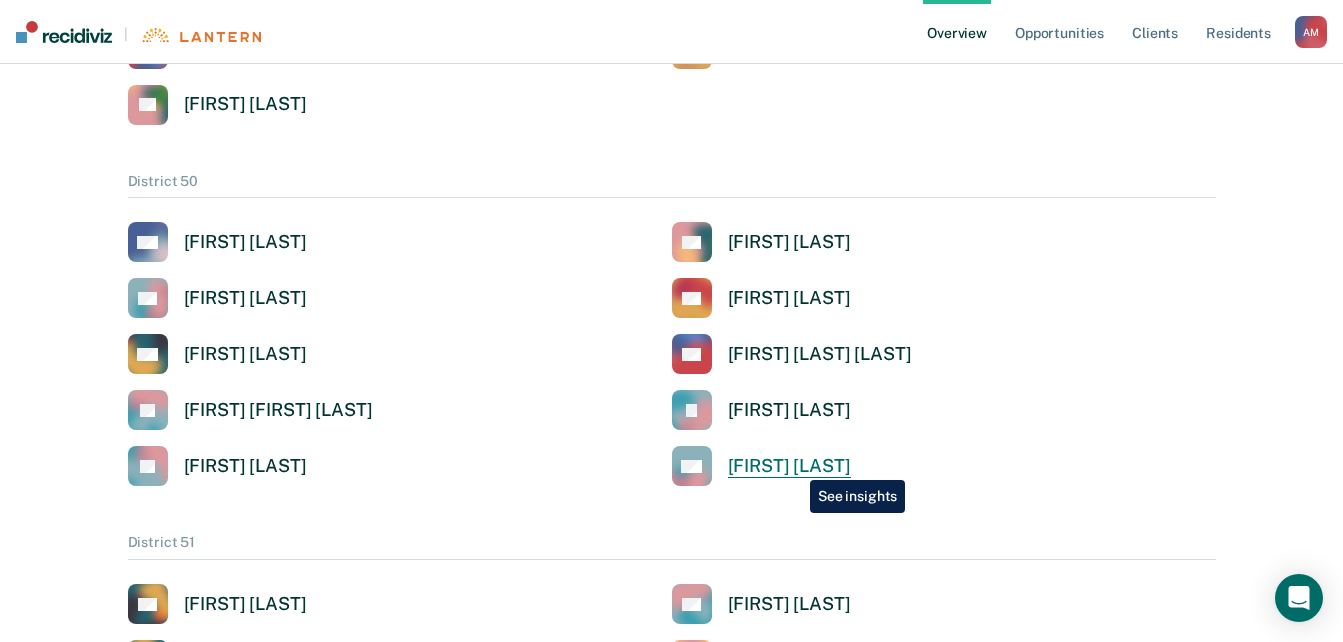 click on "[FIRST] [LAST]" at bounding box center (789, 466) 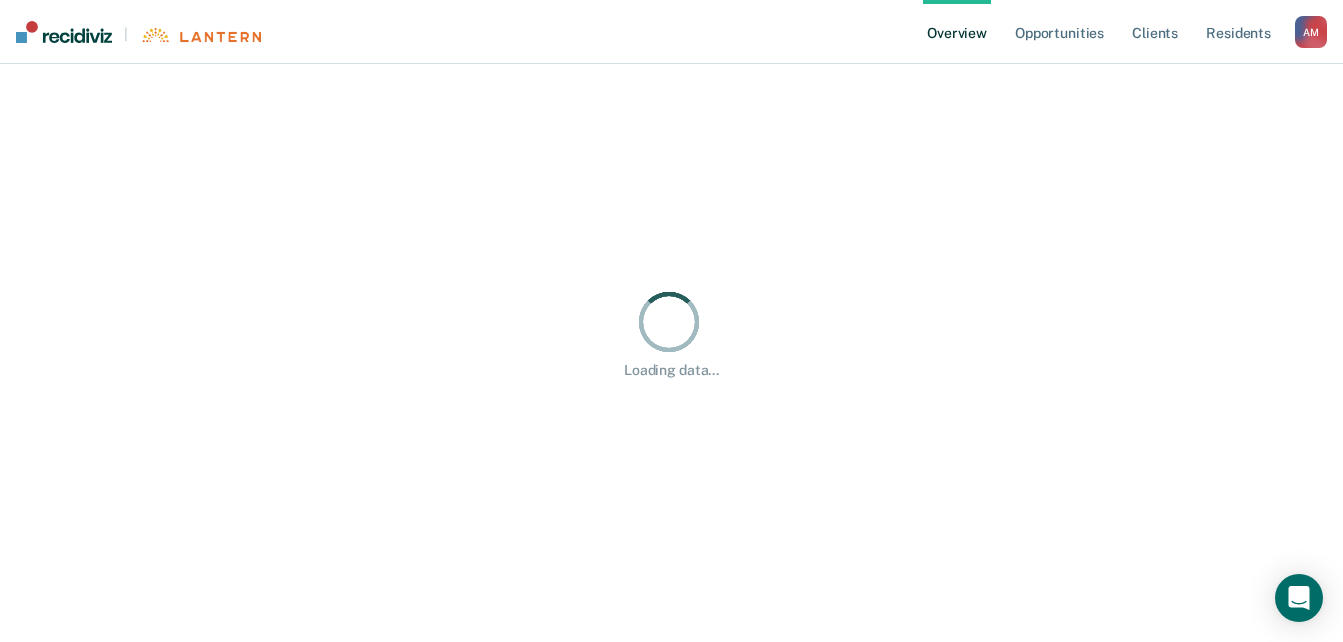 scroll, scrollTop: 0, scrollLeft: 0, axis: both 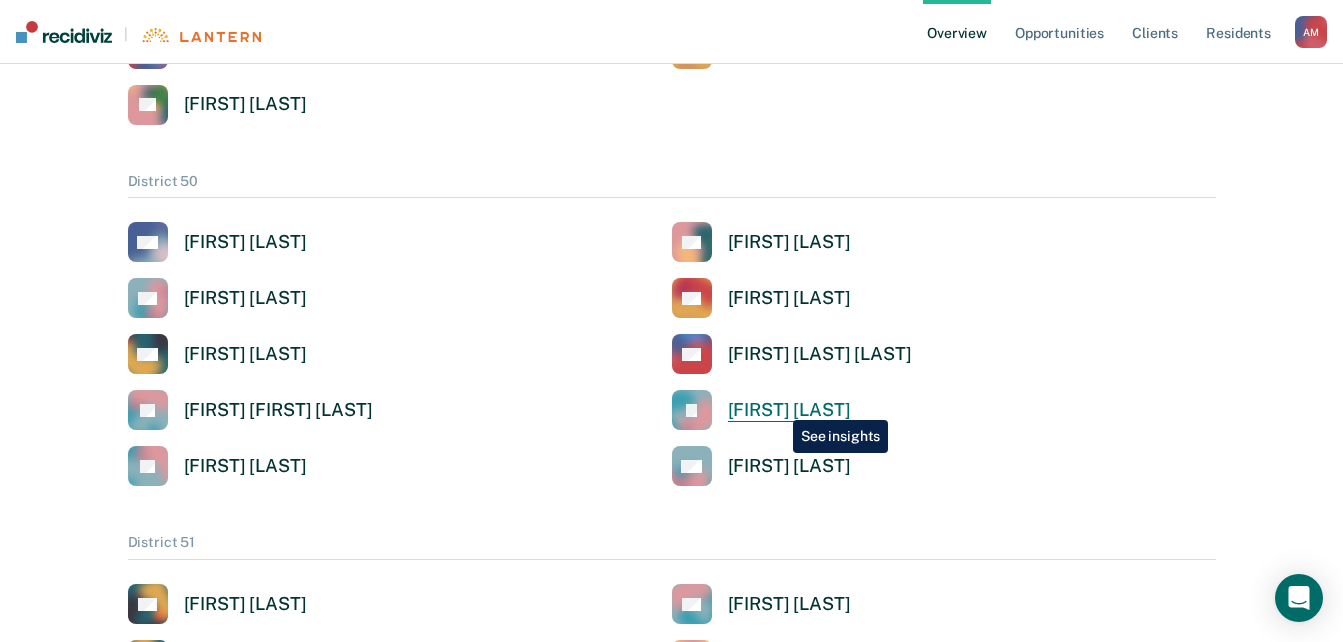 click on "[FIRST] [LAST]" at bounding box center [789, 410] 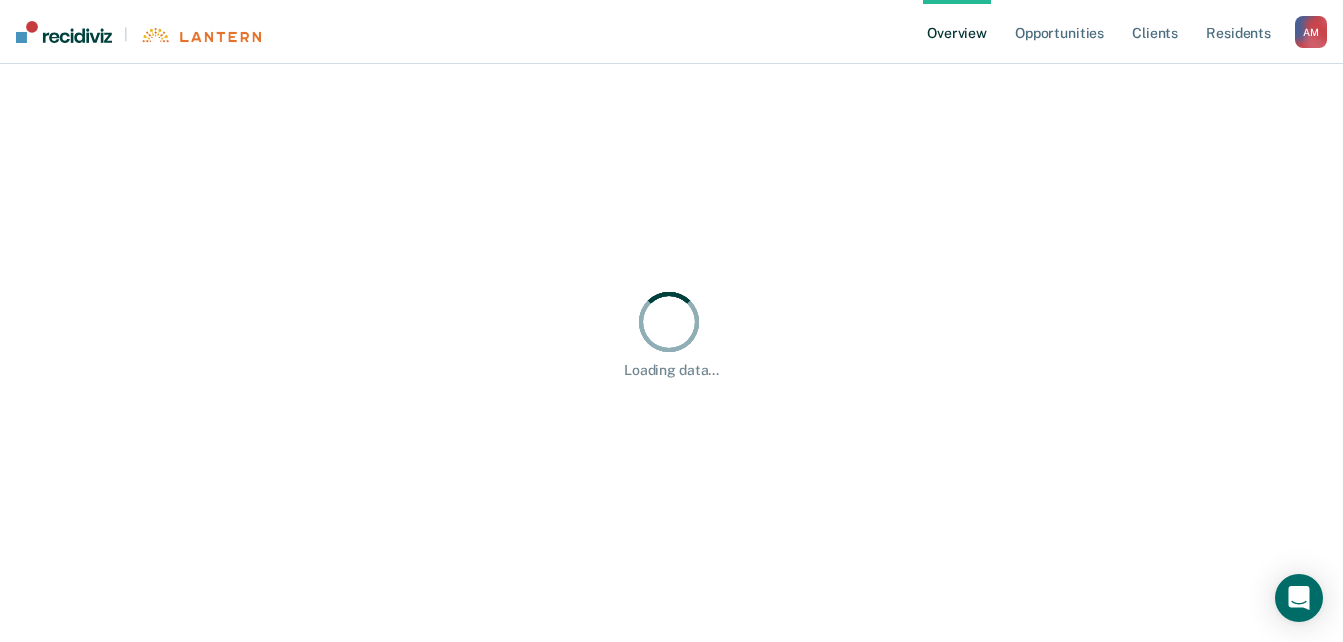 scroll, scrollTop: 0, scrollLeft: 0, axis: both 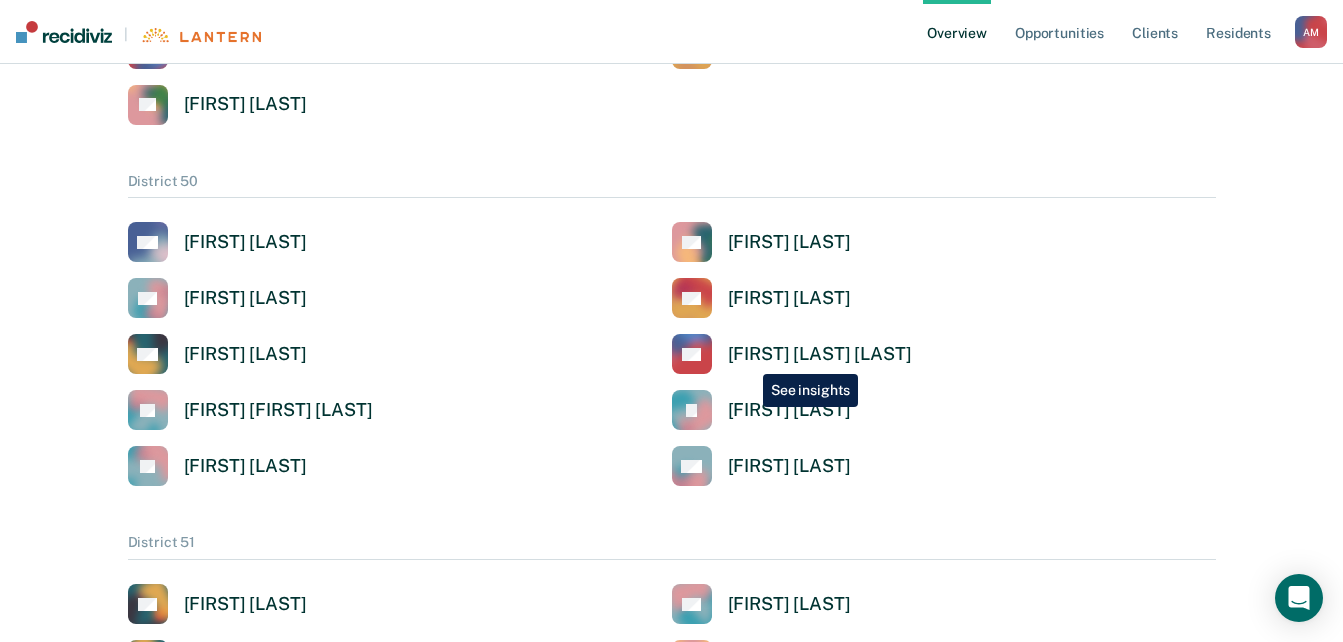 click on "[FIRST] [LAST] [LAST]" at bounding box center (820, 354) 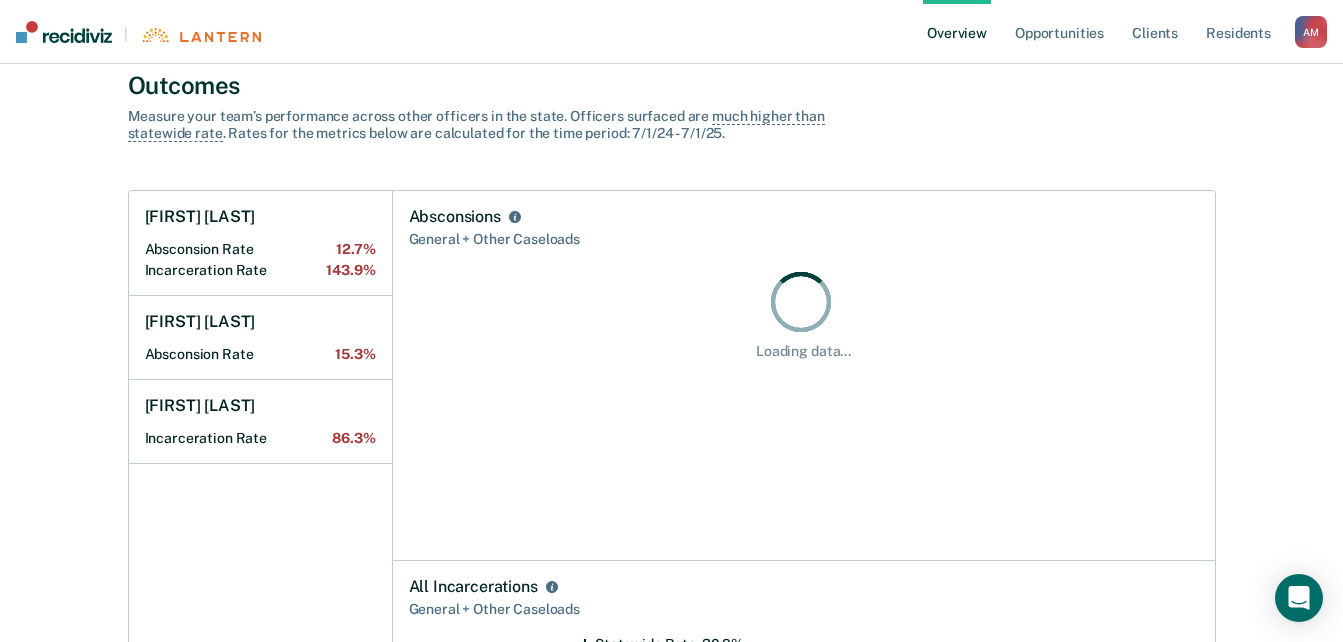 scroll, scrollTop: 182, scrollLeft: 0, axis: vertical 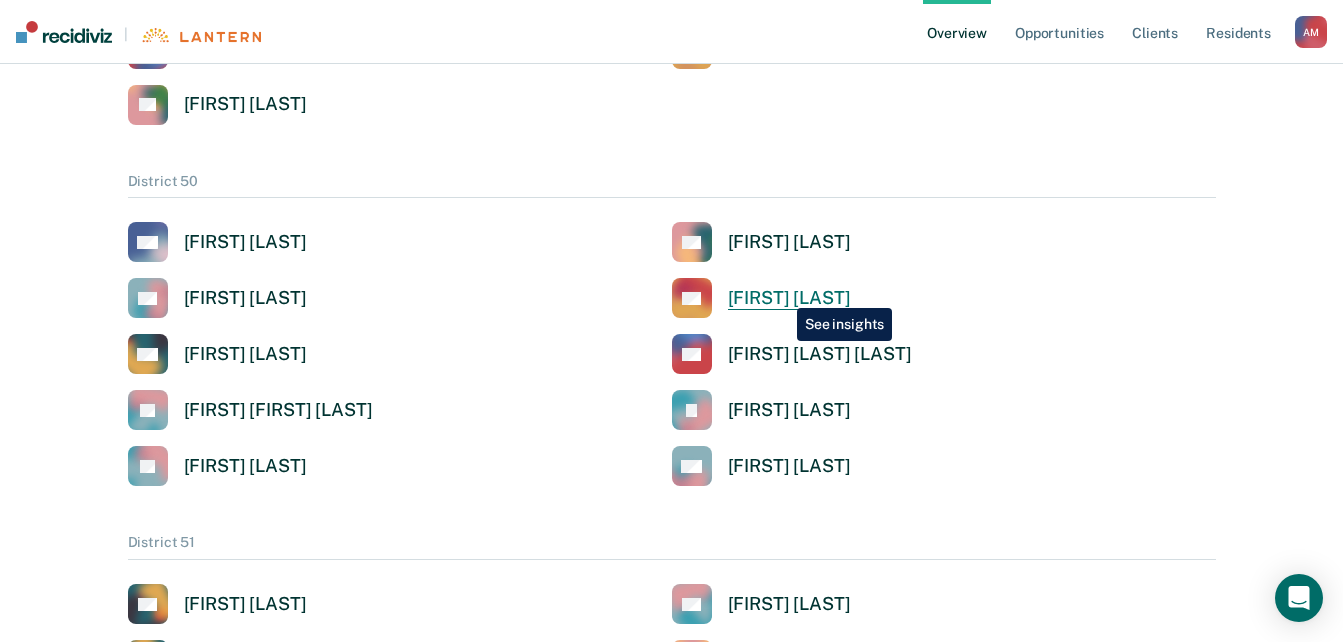 click on "[FIRST] [LAST]" at bounding box center (789, 298) 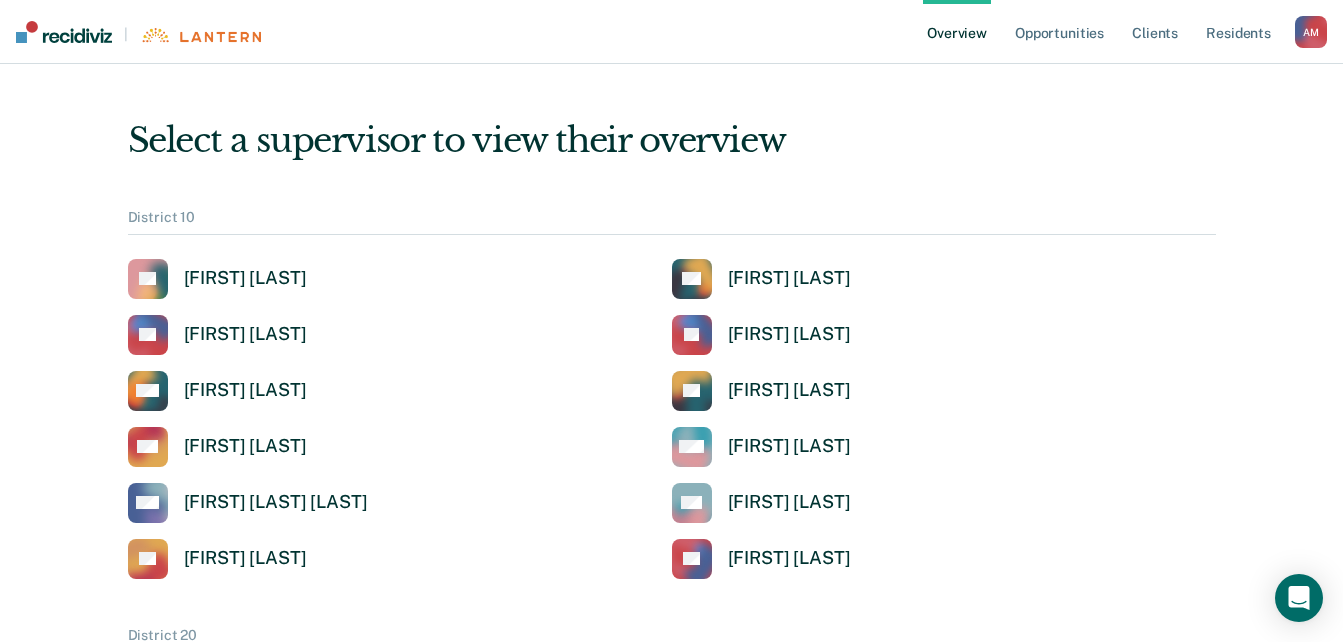 scroll, scrollTop: 2431, scrollLeft: 0, axis: vertical 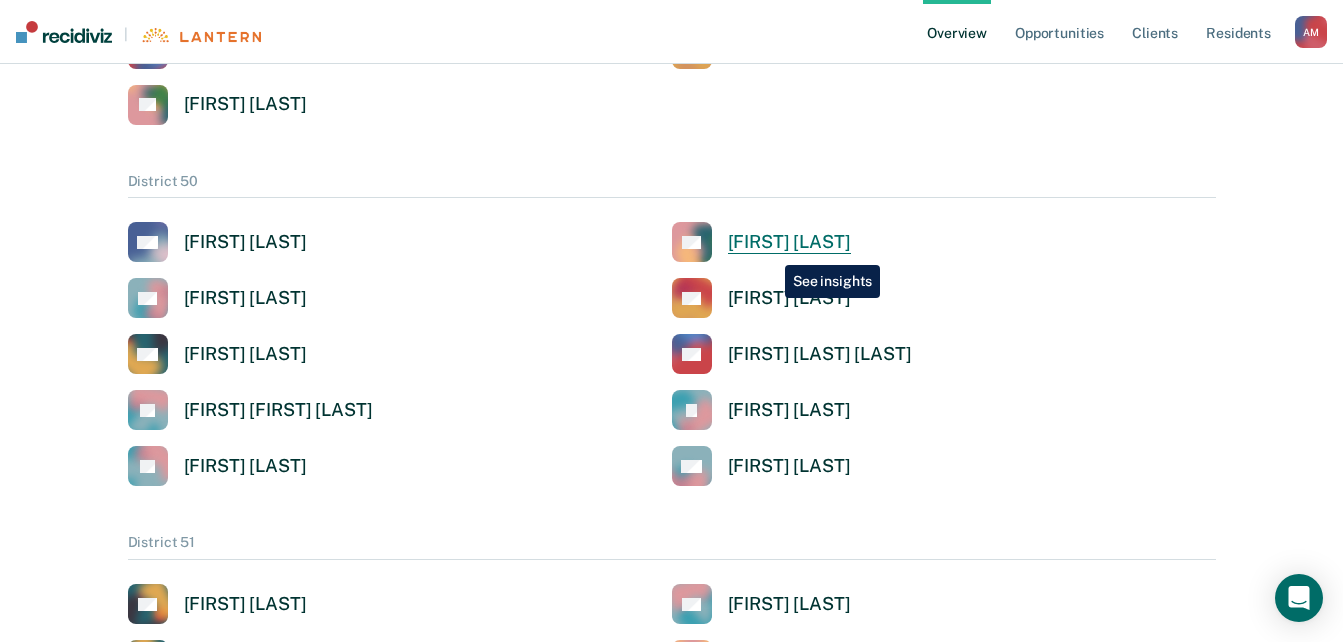 click on "[FIRST] [LAST]" at bounding box center [789, 242] 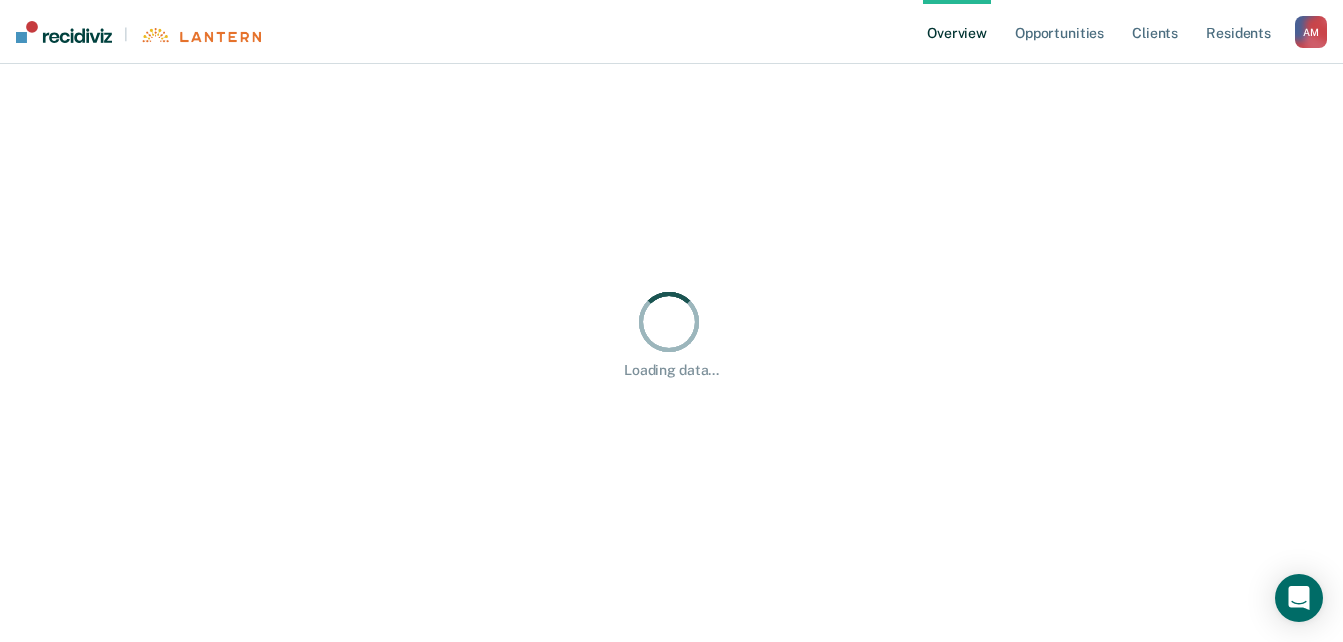 scroll, scrollTop: 0, scrollLeft: 0, axis: both 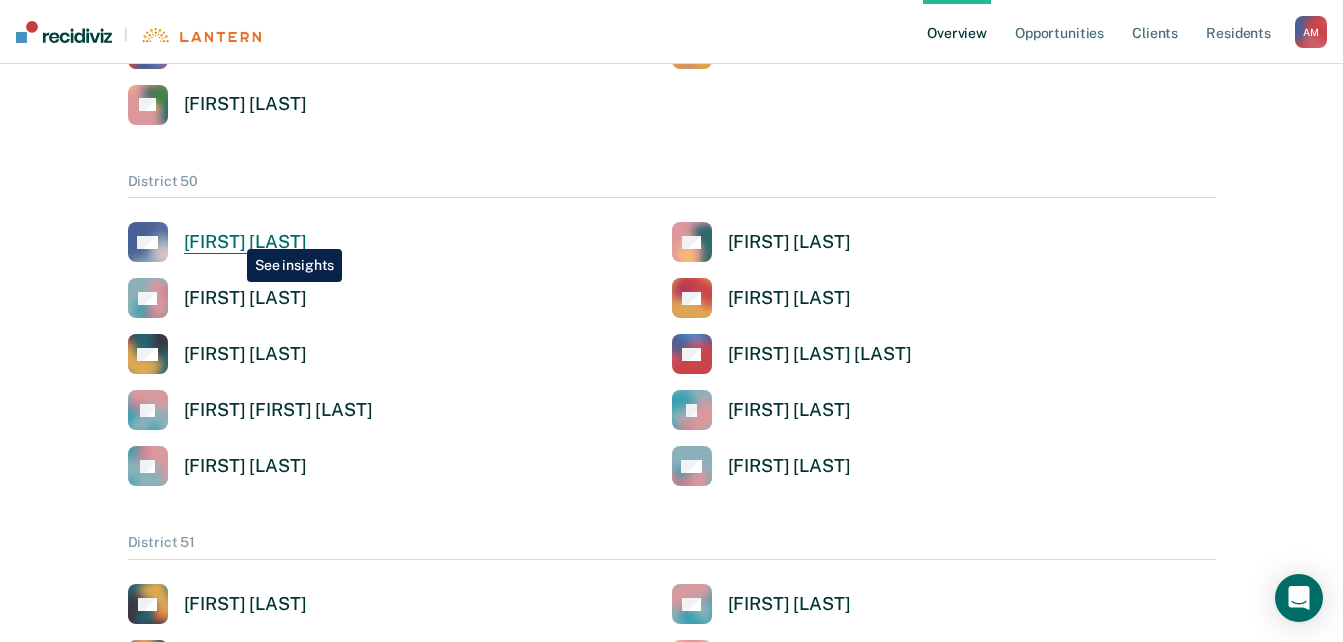 click on "[FIRST] [LAST]" at bounding box center [245, 242] 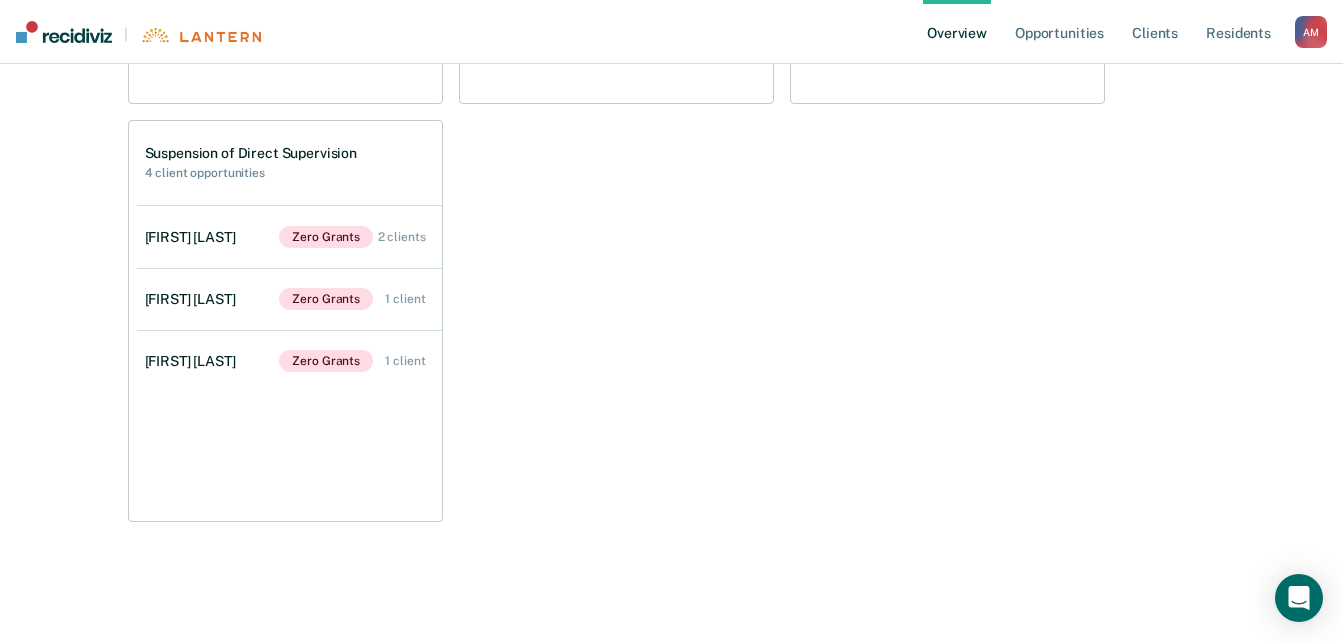 scroll, scrollTop: 0, scrollLeft: 0, axis: both 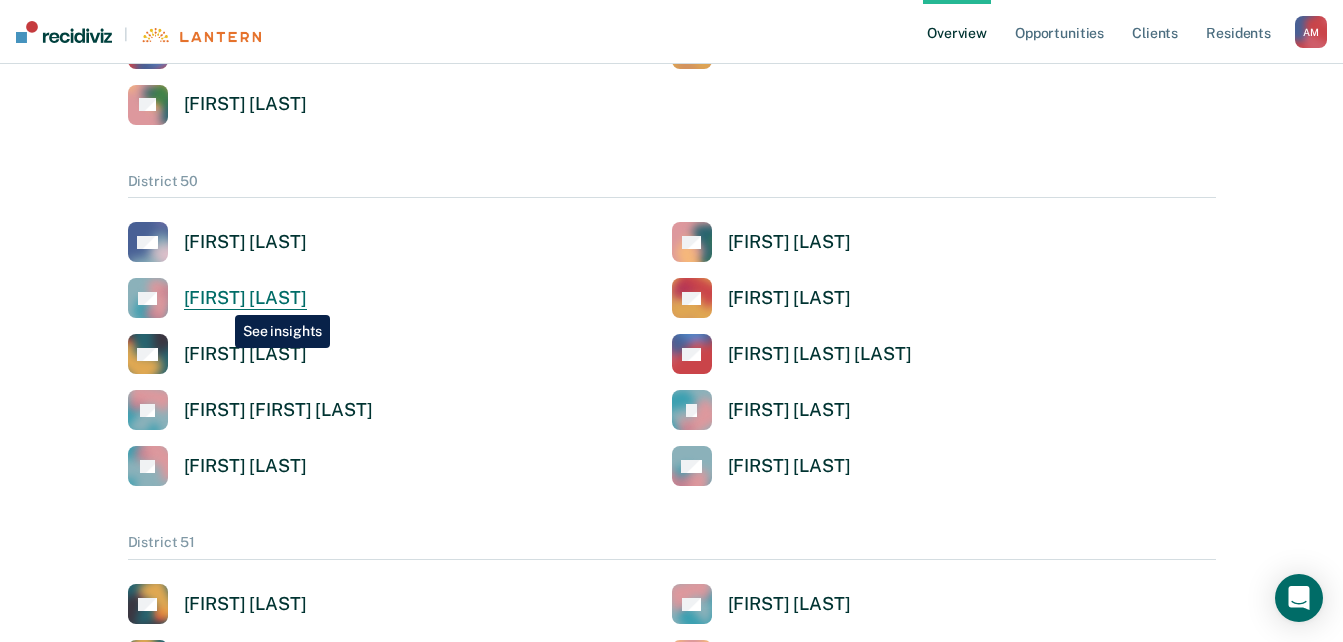 click on "[FIRST] [LAST]" at bounding box center [245, 298] 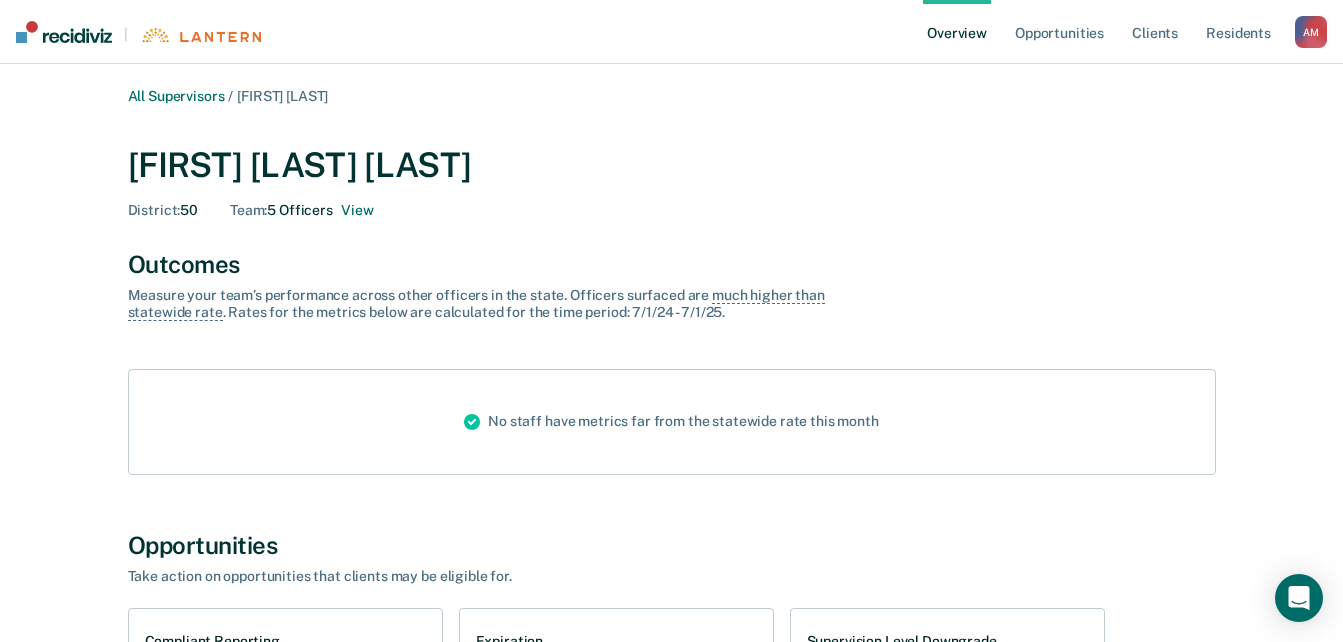 scroll, scrollTop: 2431, scrollLeft: 0, axis: vertical 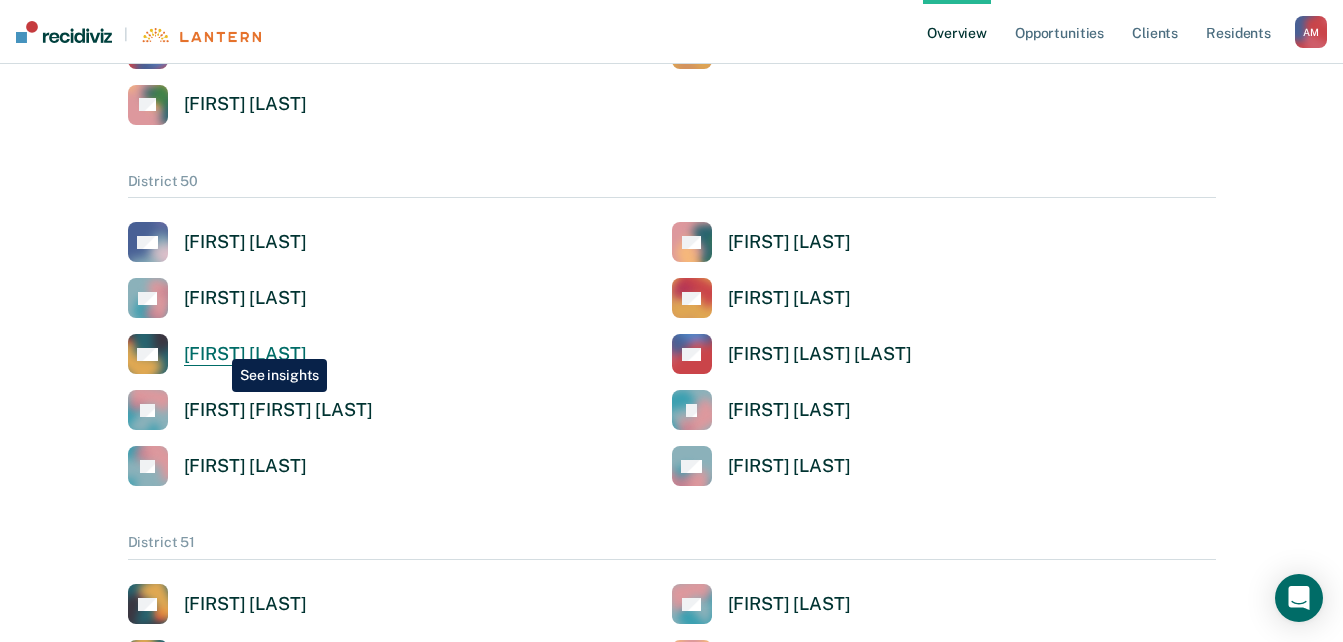 click on "[FIRST] [LAST]" at bounding box center (245, 354) 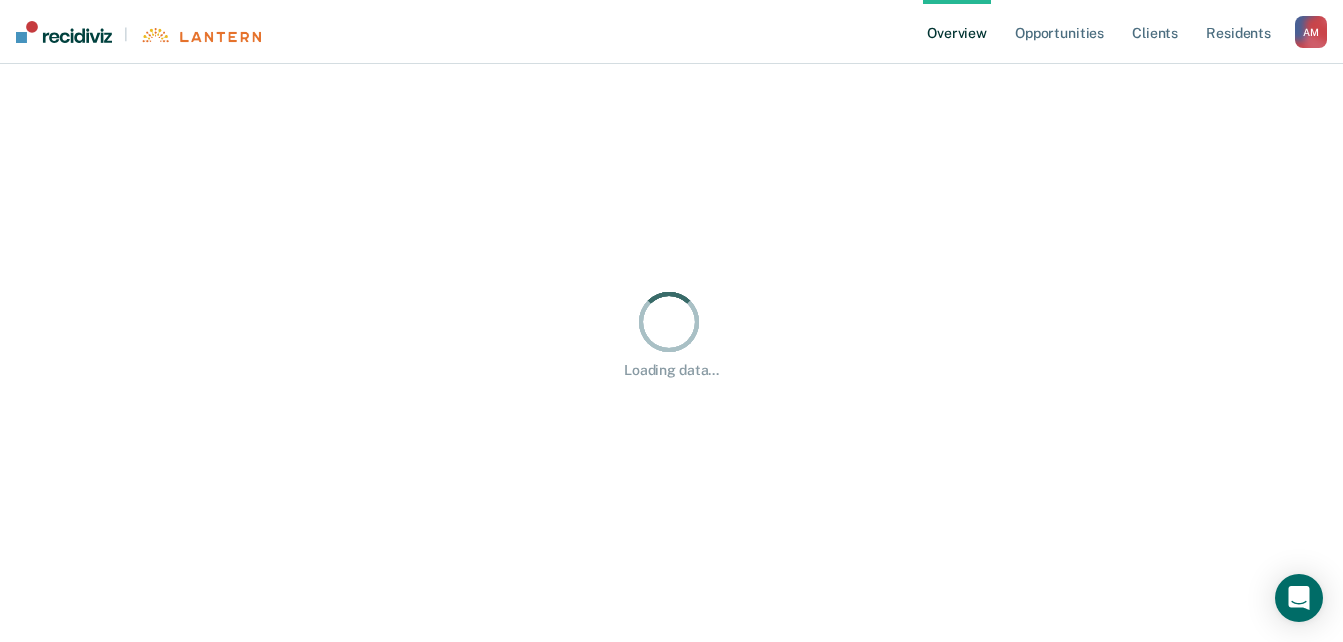 scroll, scrollTop: 0, scrollLeft: 0, axis: both 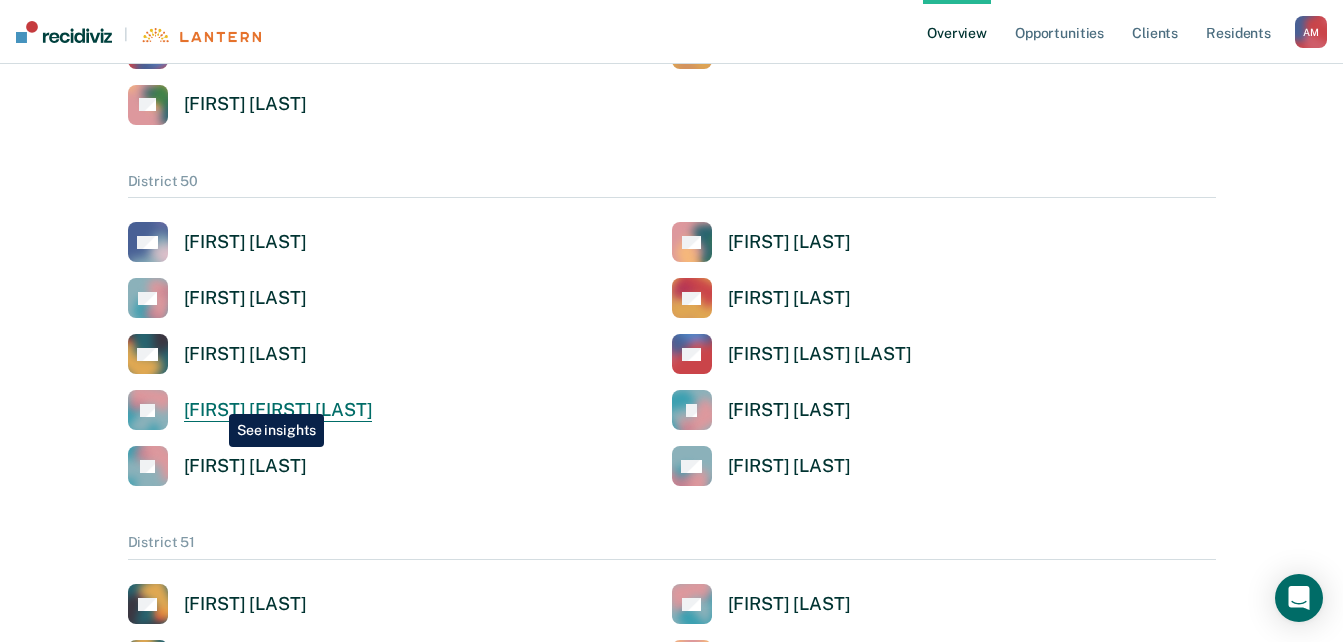 click on "[FIRST] [FIRST] [LAST]" at bounding box center (278, 410) 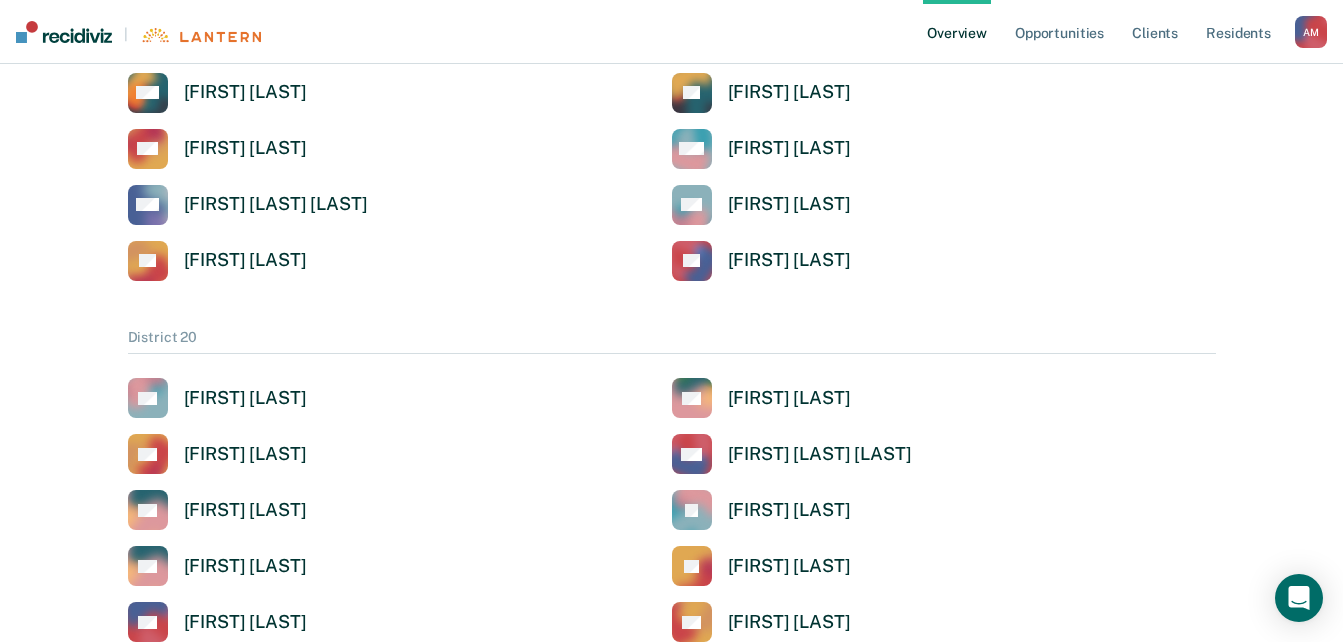 scroll, scrollTop: 0, scrollLeft: 0, axis: both 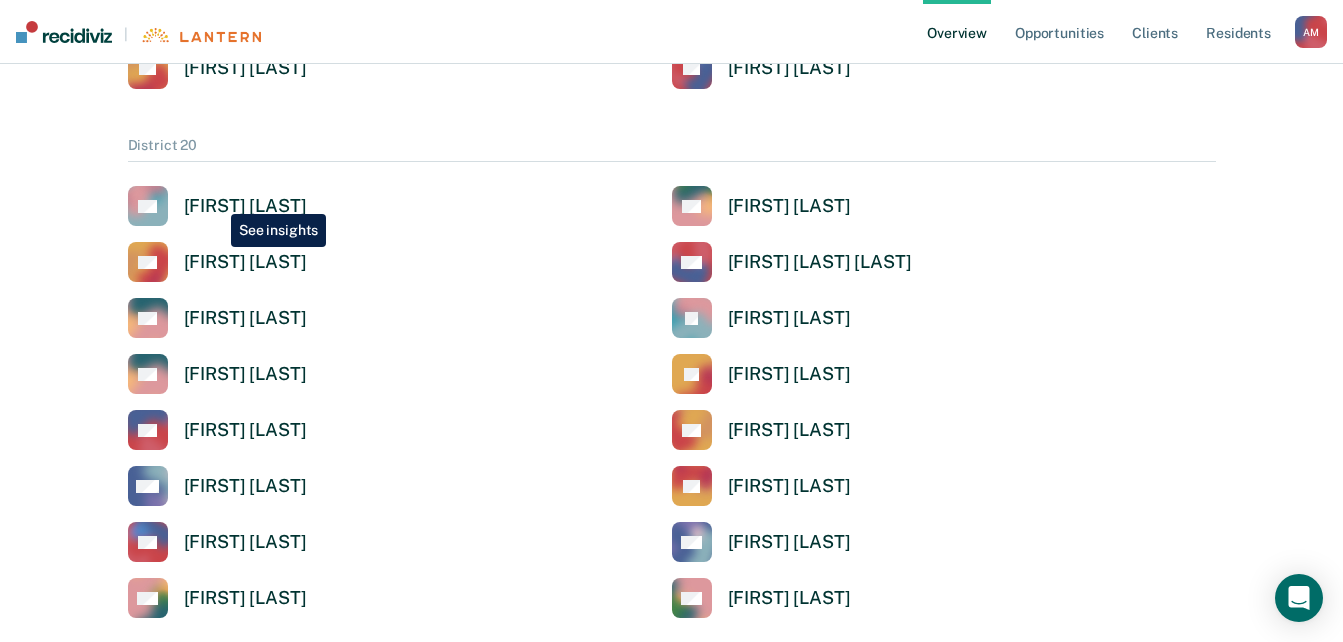 click on "[FIRST] [LAST]" at bounding box center [245, 206] 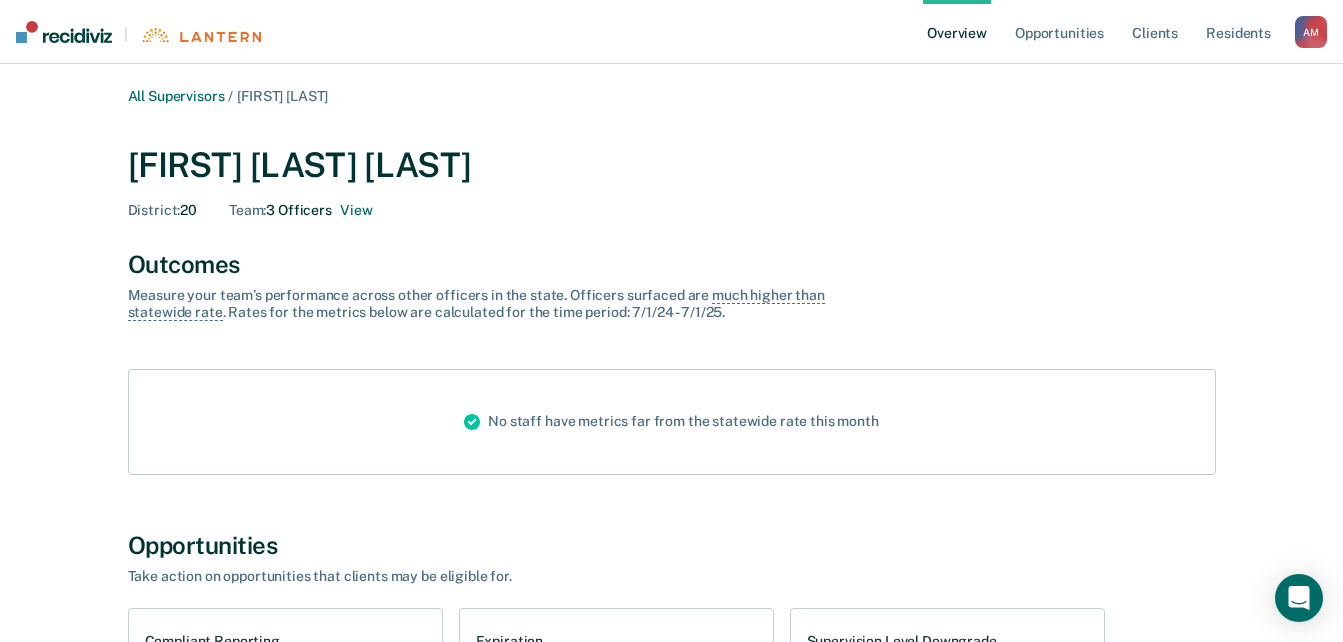 scroll, scrollTop: 490, scrollLeft: 0, axis: vertical 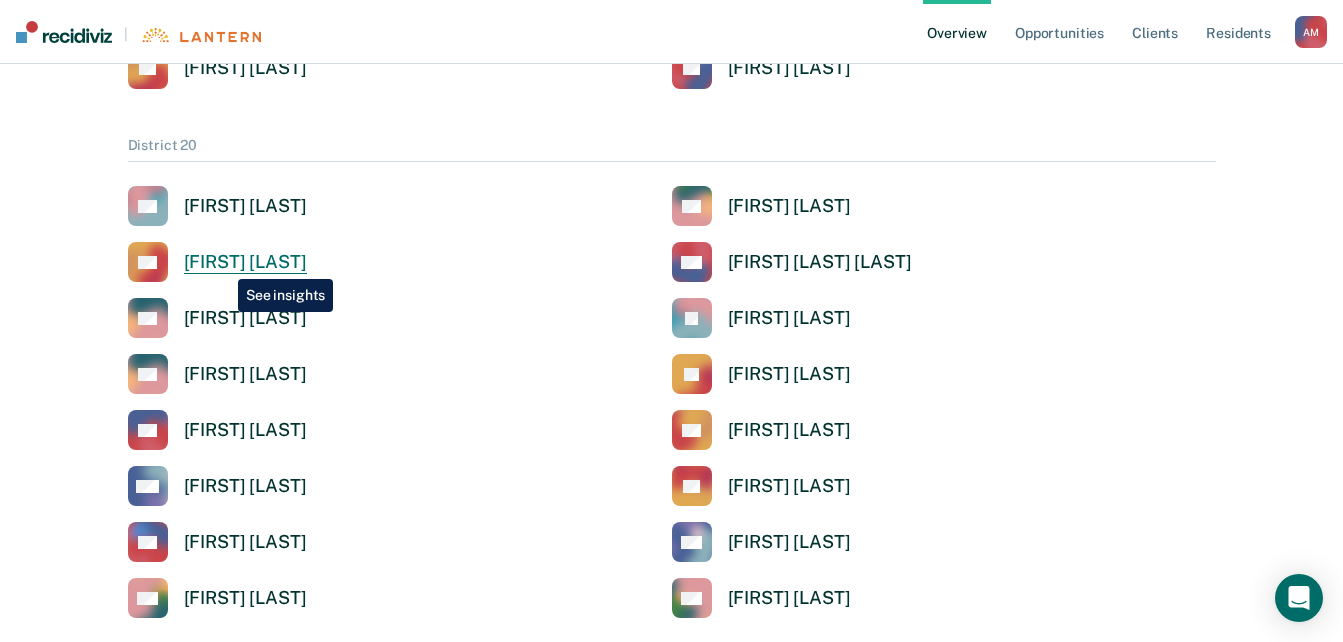 click on "[FIRST] [LAST]" at bounding box center (245, 262) 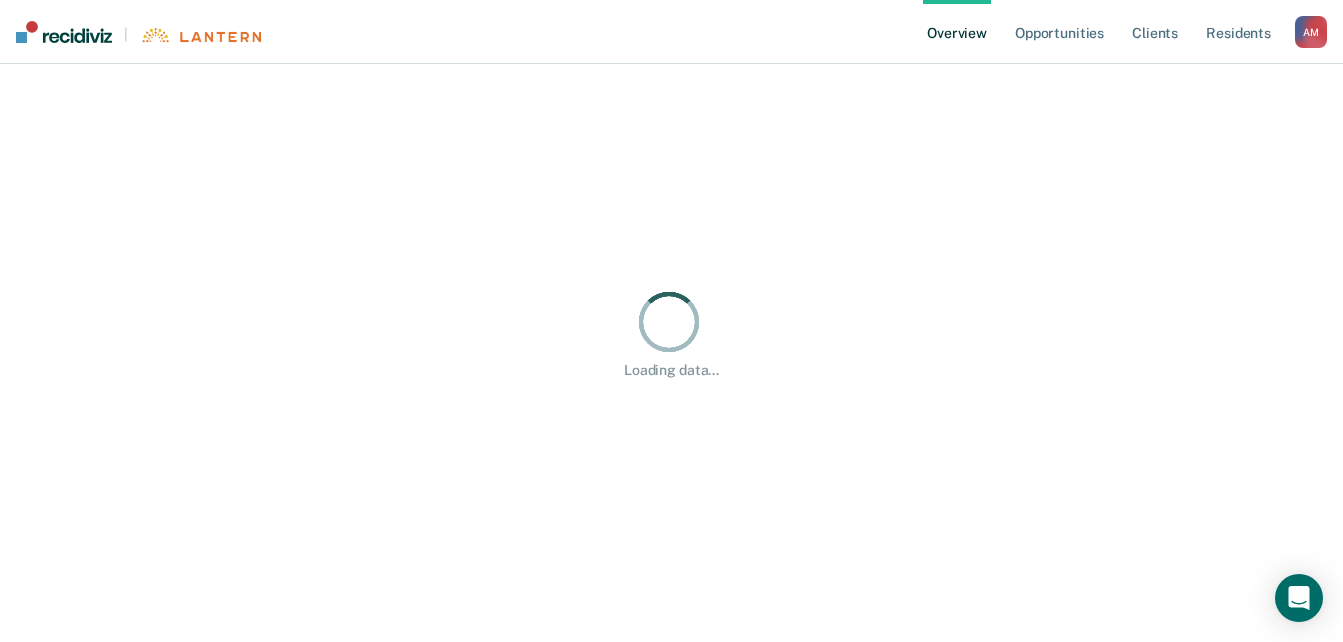scroll, scrollTop: 0, scrollLeft: 0, axis: both 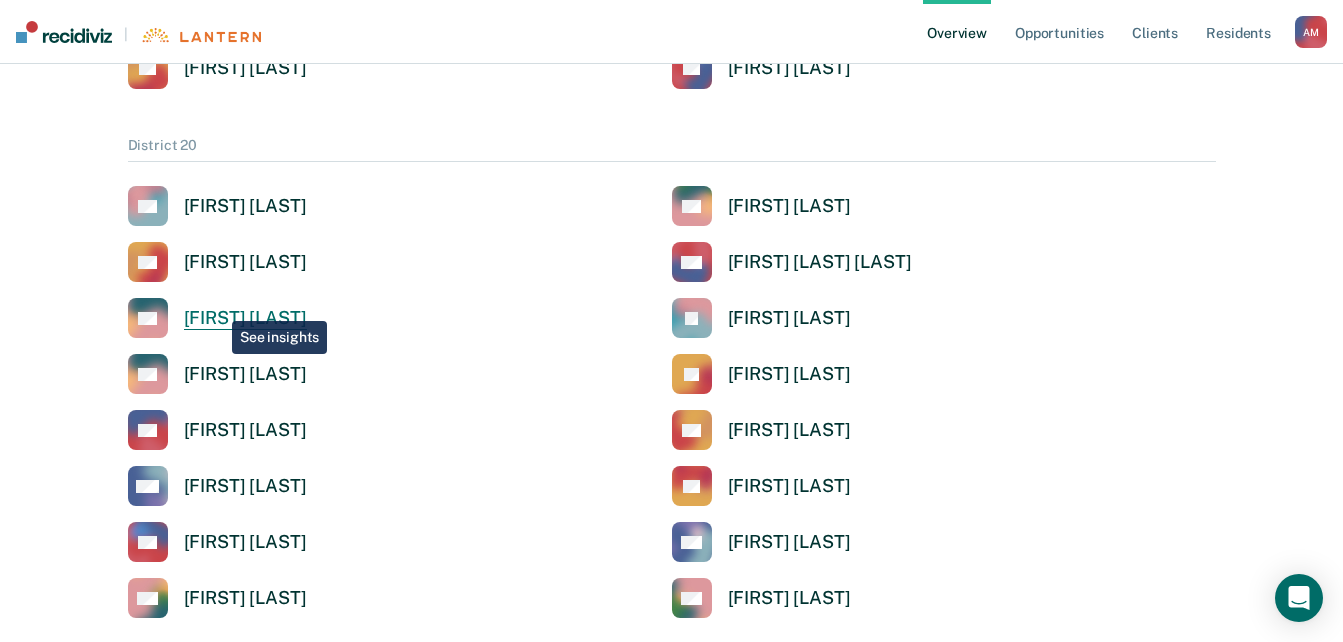 click on "[FIRST] [FIRST] [LAST]" at bounding box center (217, 318) 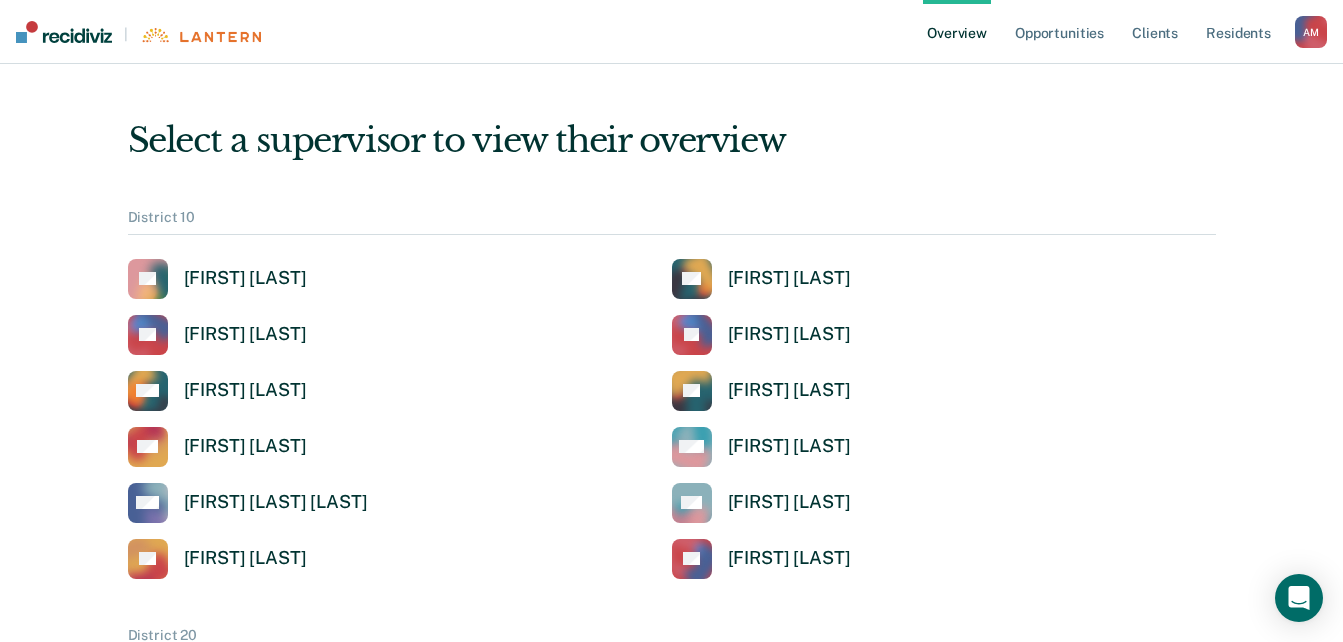 scroll, scrollTop: 490, scrollLeft: 0, axis: vertical 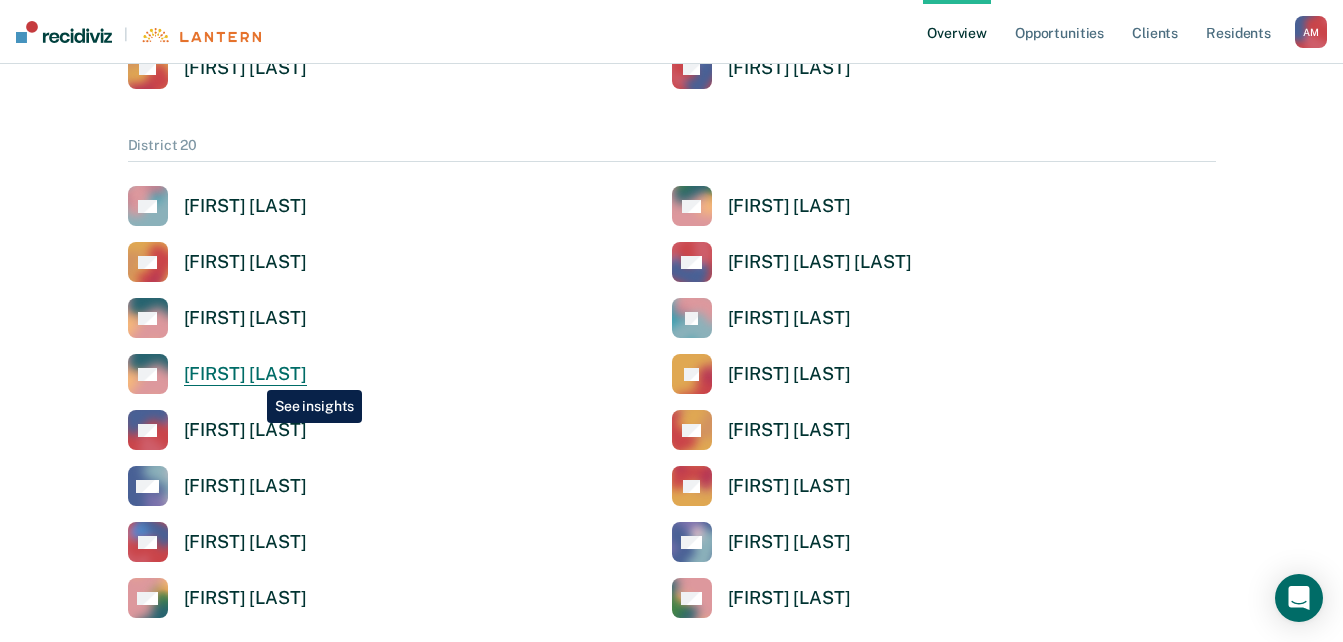 click on "[FIRST] [LAST]" at bounding box center (245, 374) 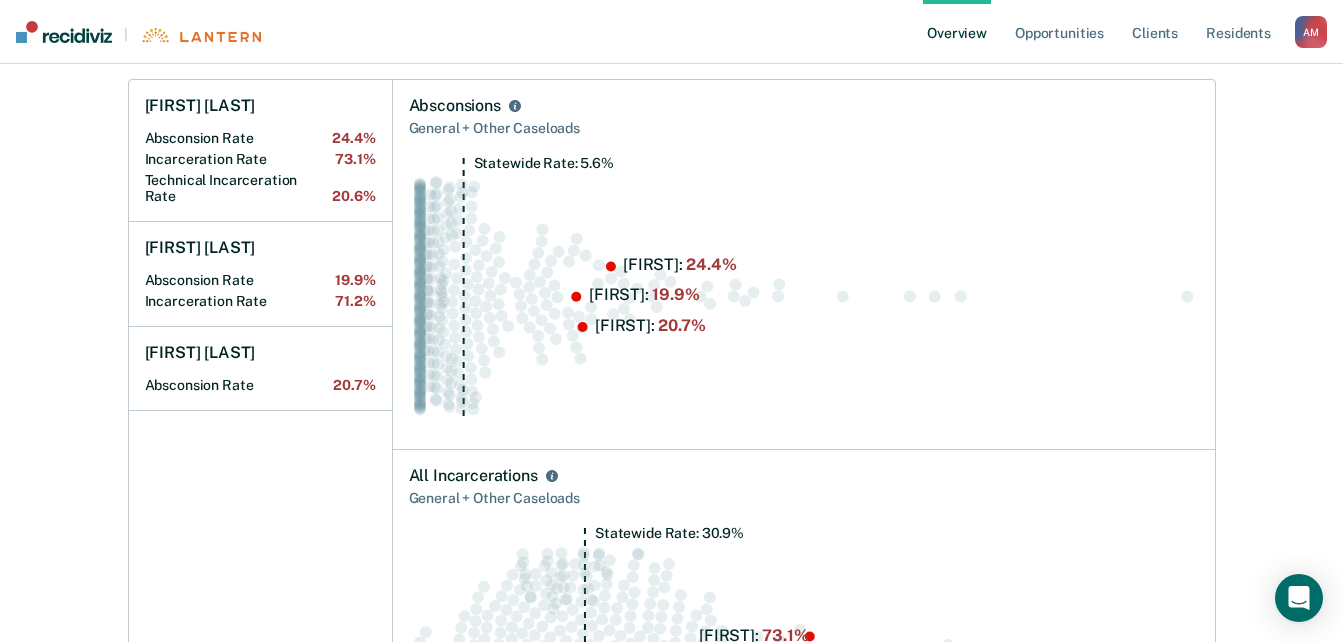 scroll, scrollTop: 0, scrollLeft: 0, axis: both 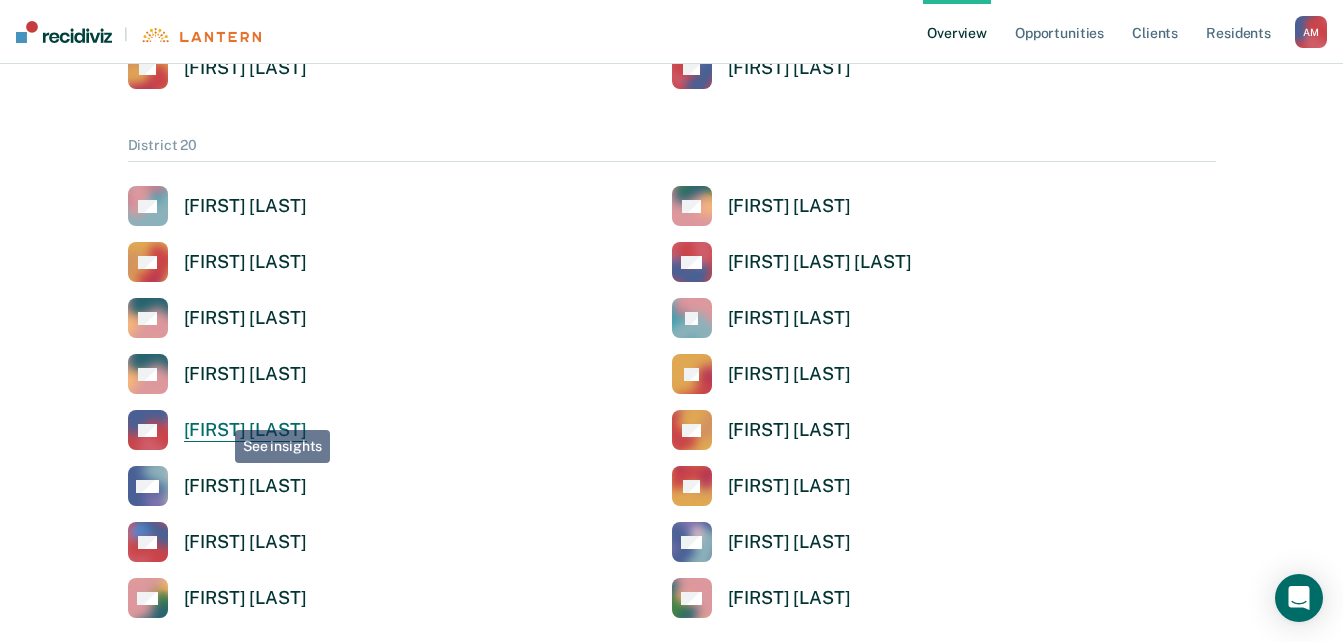 click on "[FIRST] [LAST]" at bounding box center [245, 430] 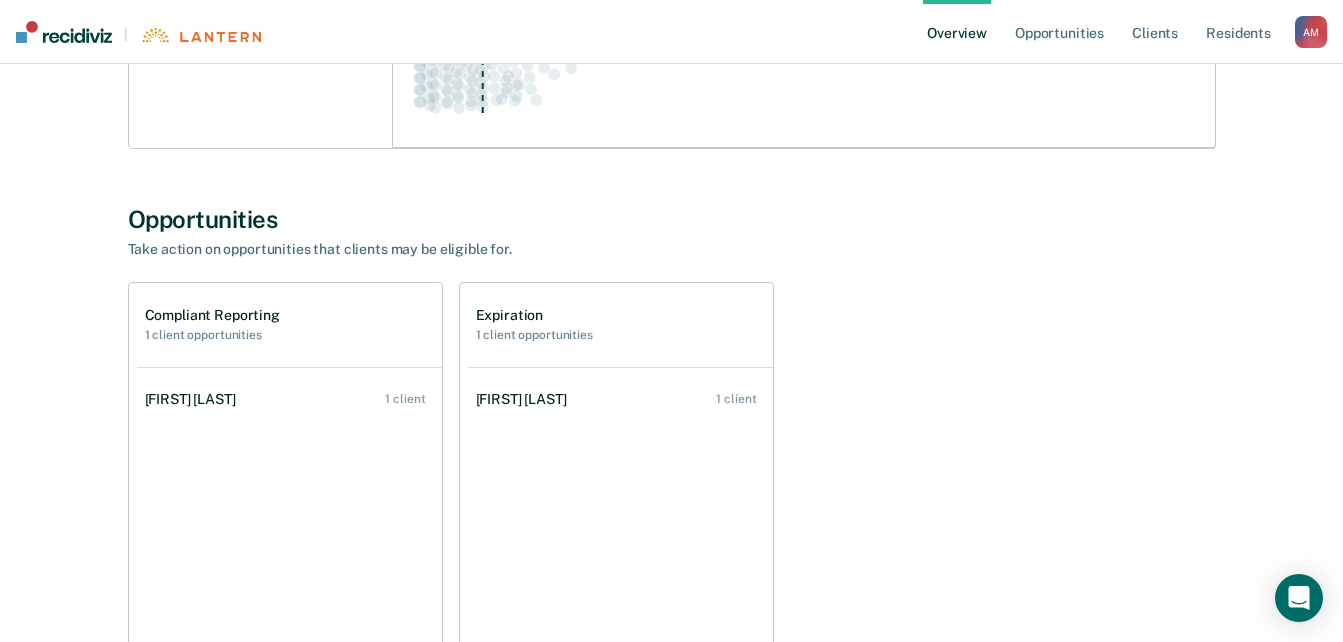 scroll, scrollTop: 0, scrollLeft: 0, axis: both 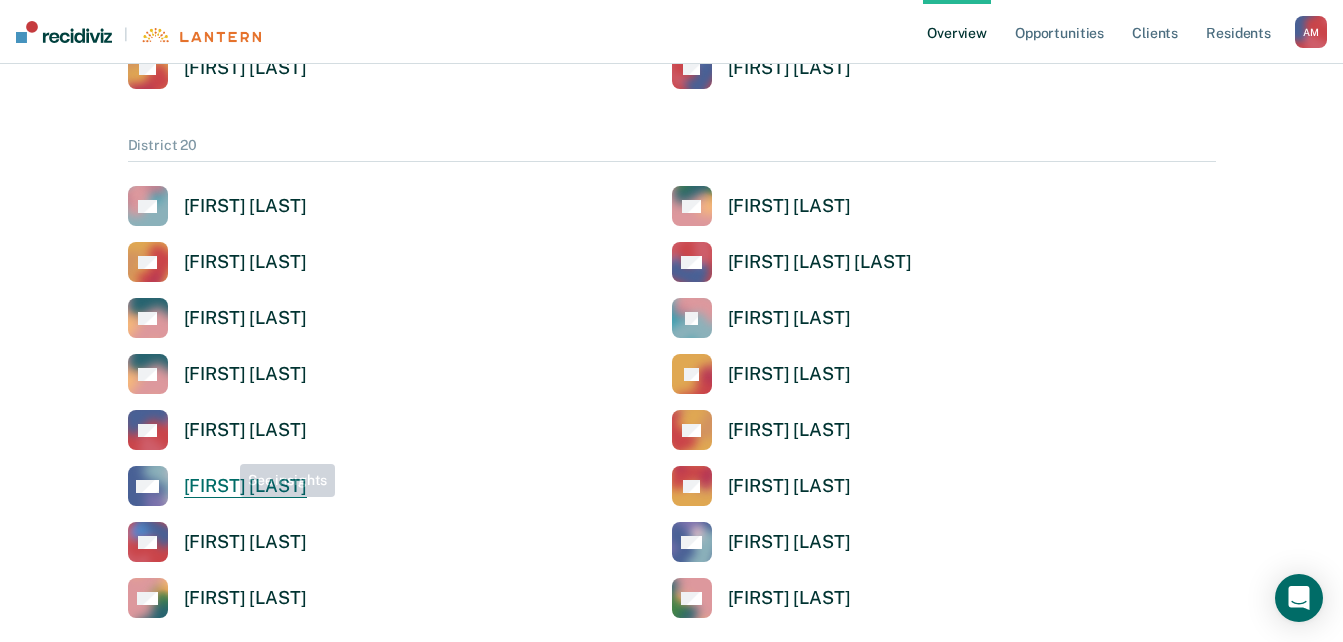 click on "[FIRST] [LAST] [LAST]" at bounding box center [217, 486] 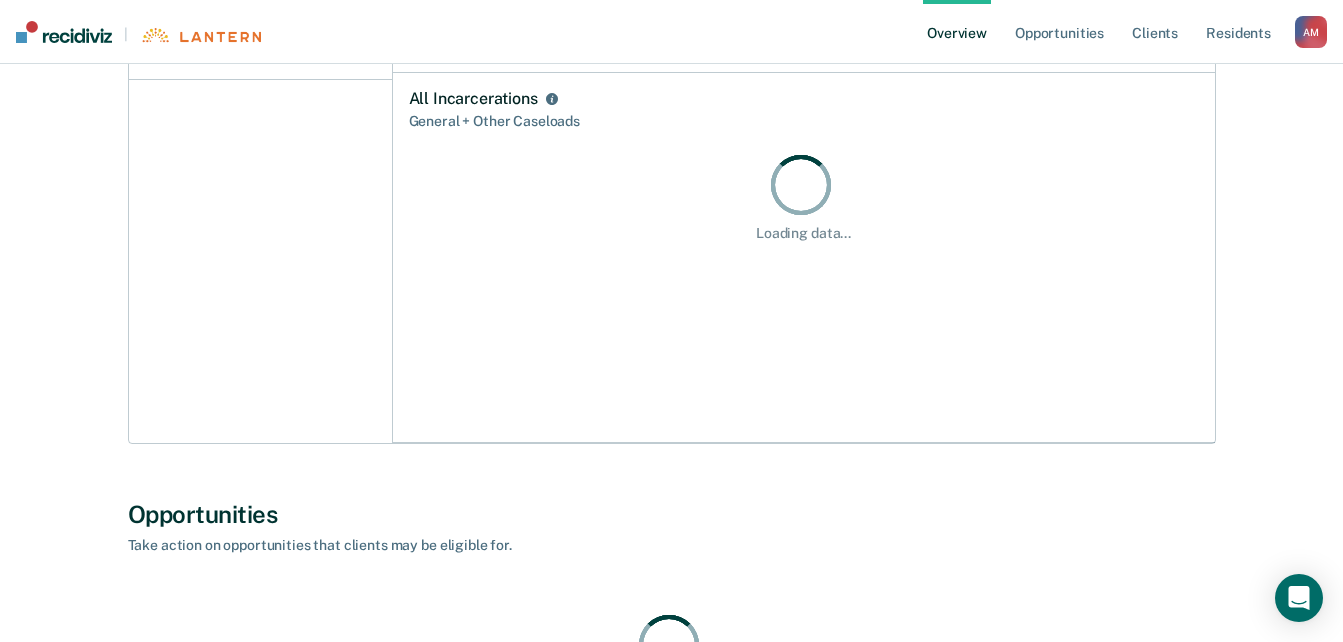 scroll, scrollTop: 0, scrollLeft: 0, axis: both 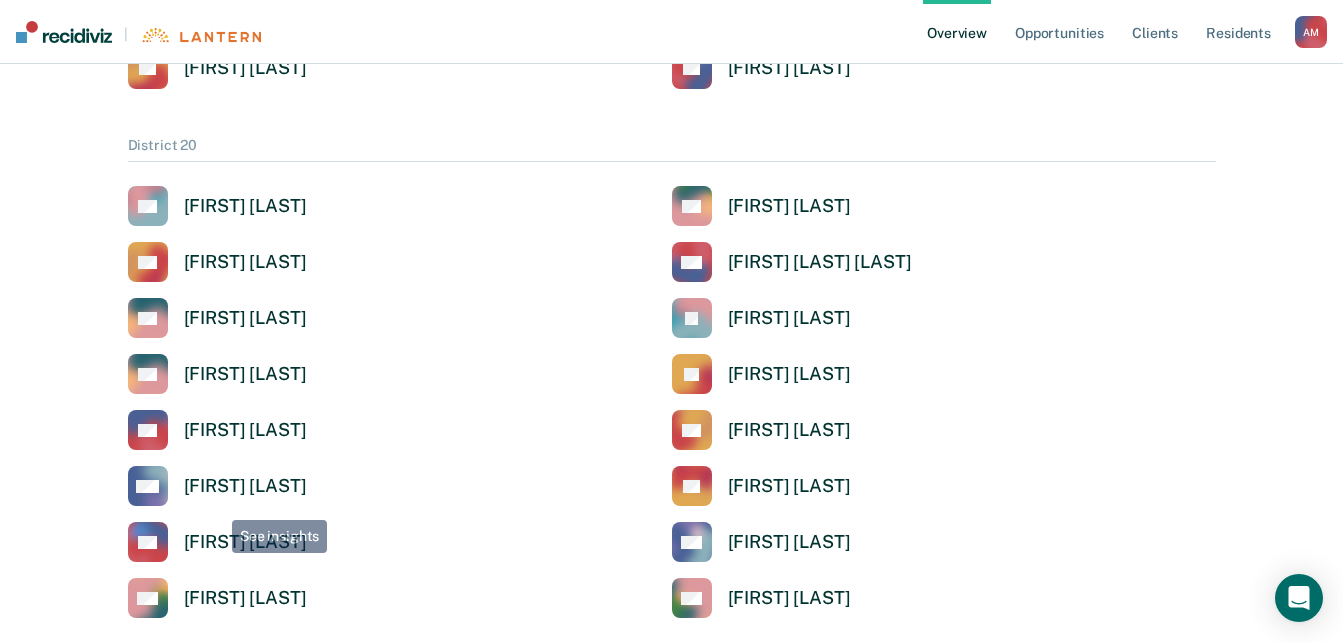 click on "[FIRST] [LAST]" at bounding box center (245, 542) 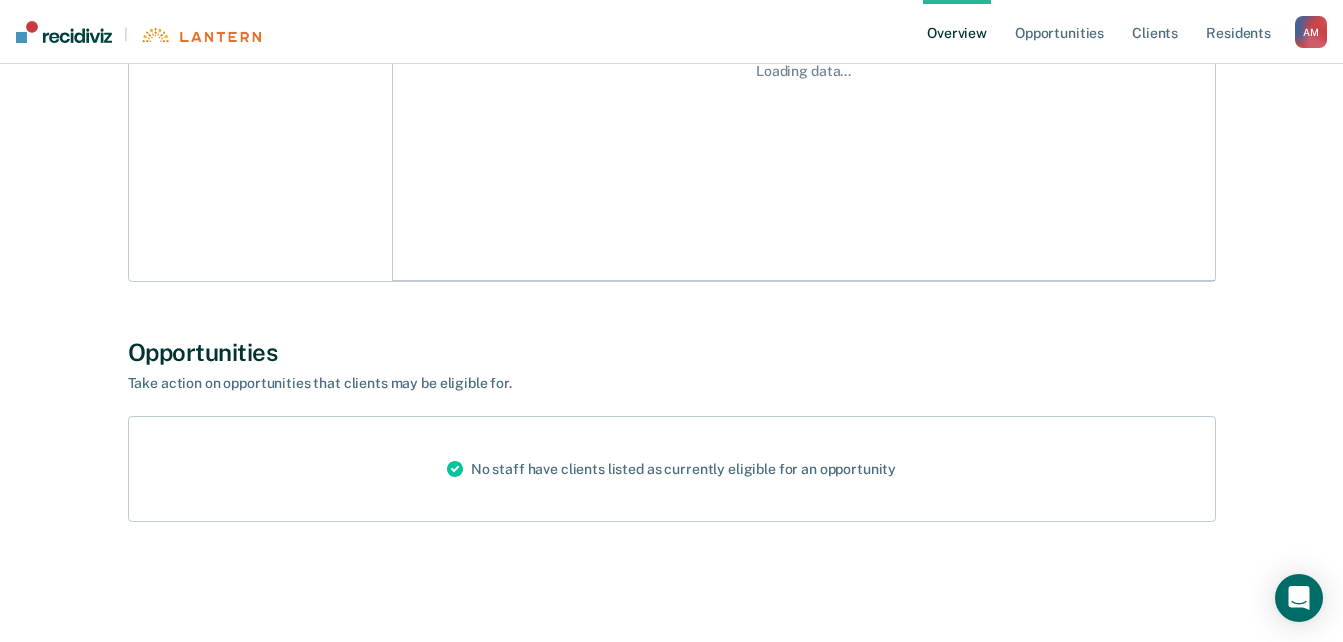 scroll, scrollTop: 162, scrollLeft: 0, axis: vertical 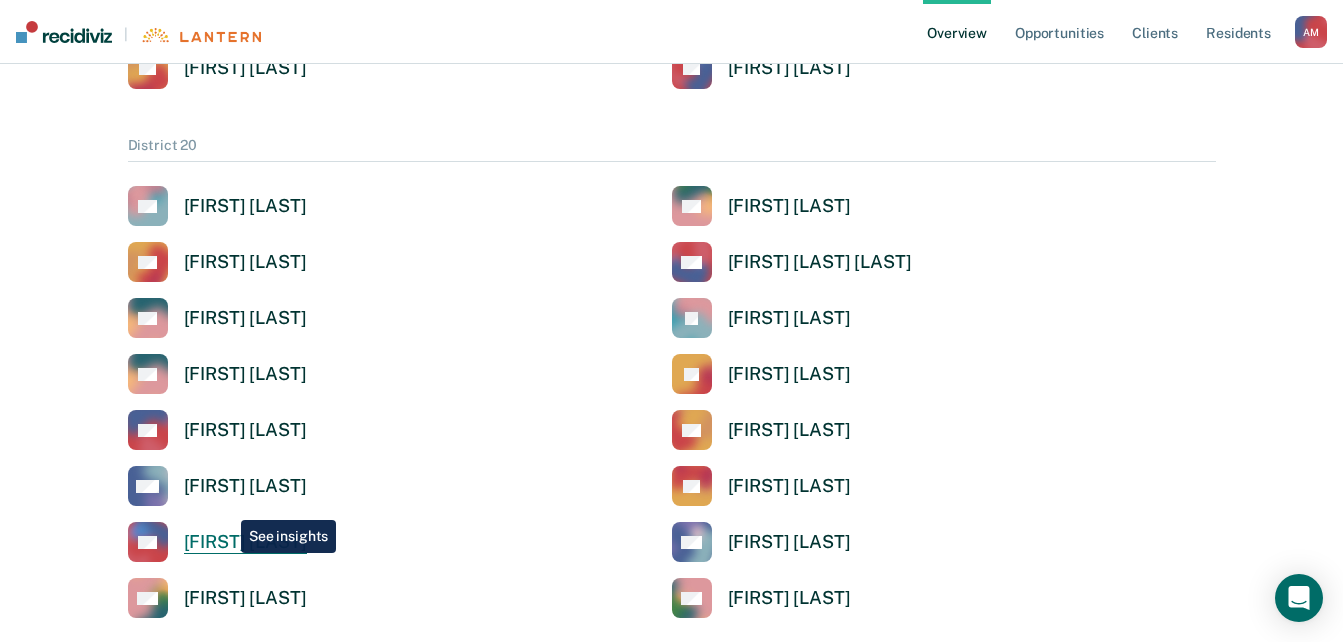 click on "[FIRST] [LAST] [LAST]" at bounding box center [217, 542] 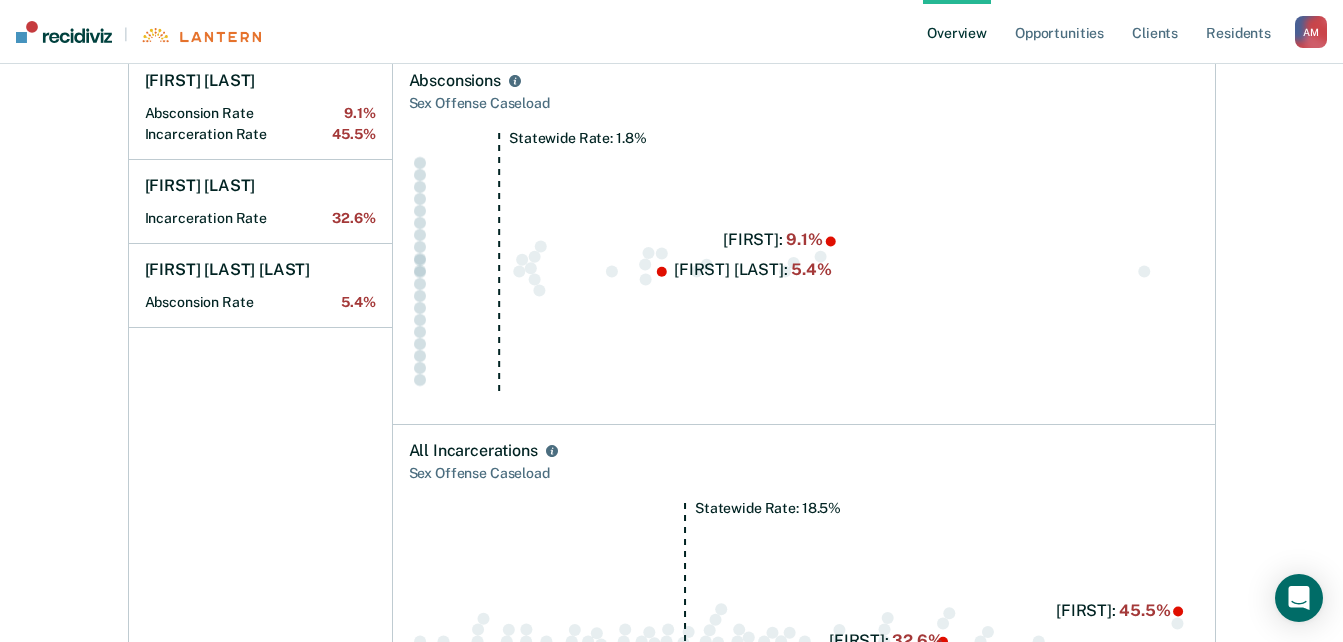 scroll, scrollTop: 333, scrollLeft: 0, axis: vertical 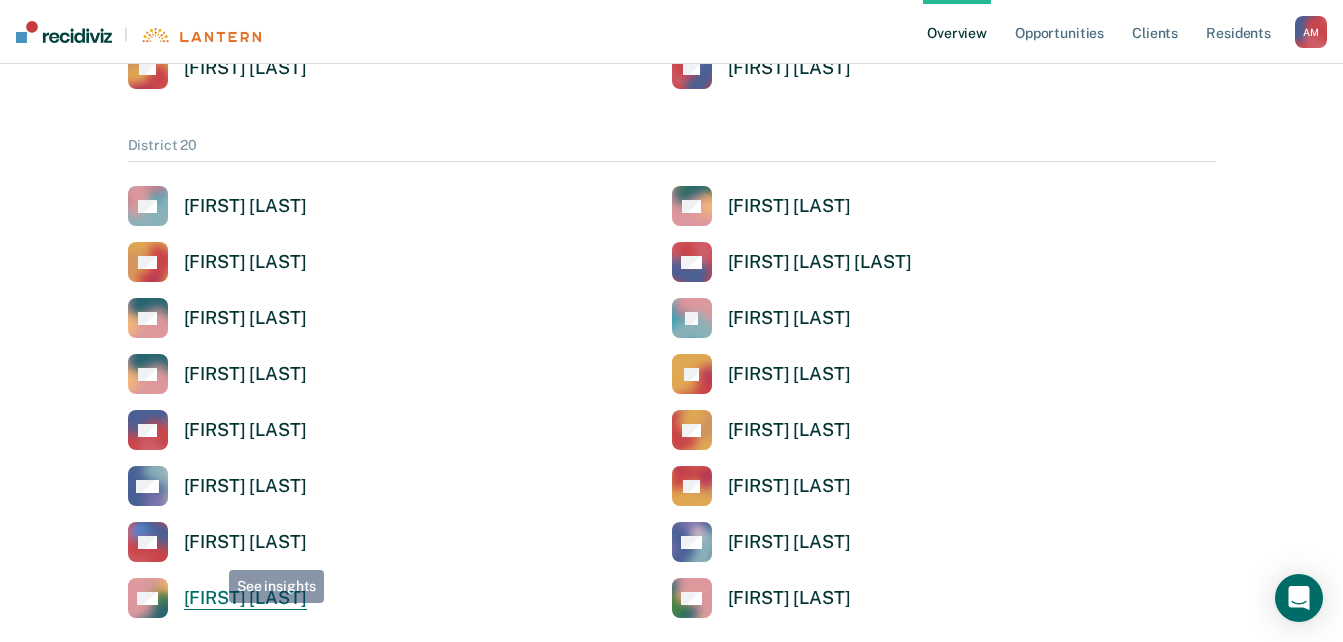 click on "[FIRST] [LAST]" at bounding box center [245, 598] 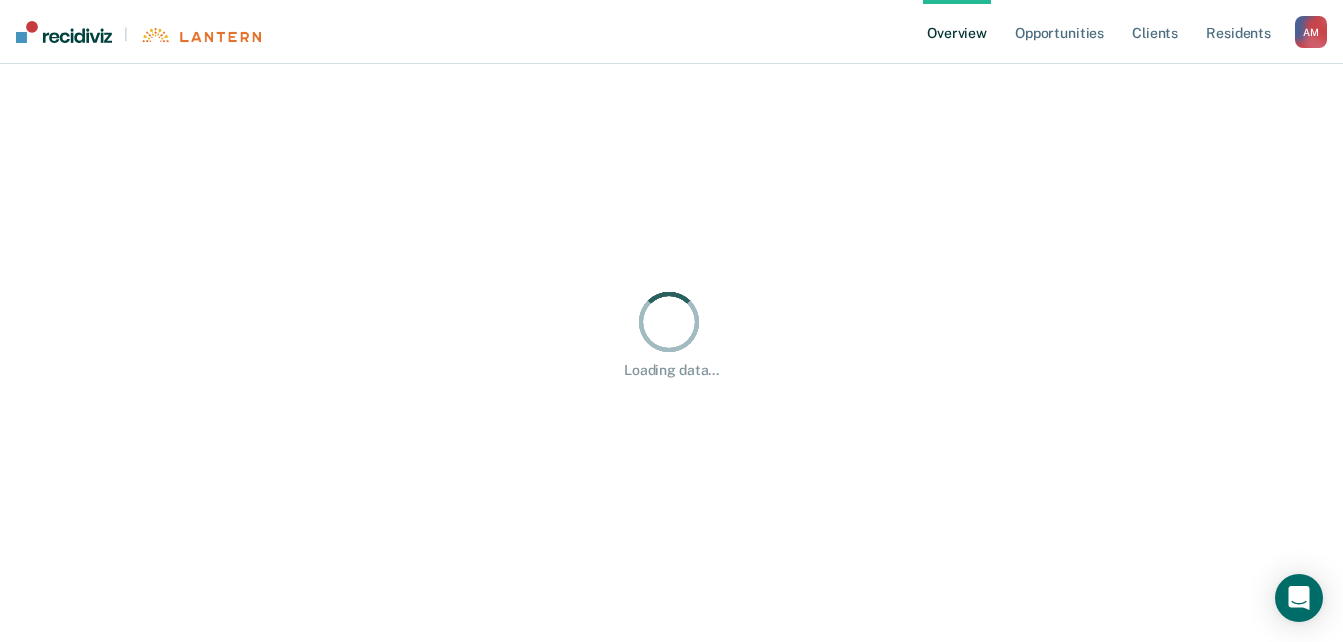 scroll, scrollTop: 0, scrollLeft: 0, axis: both 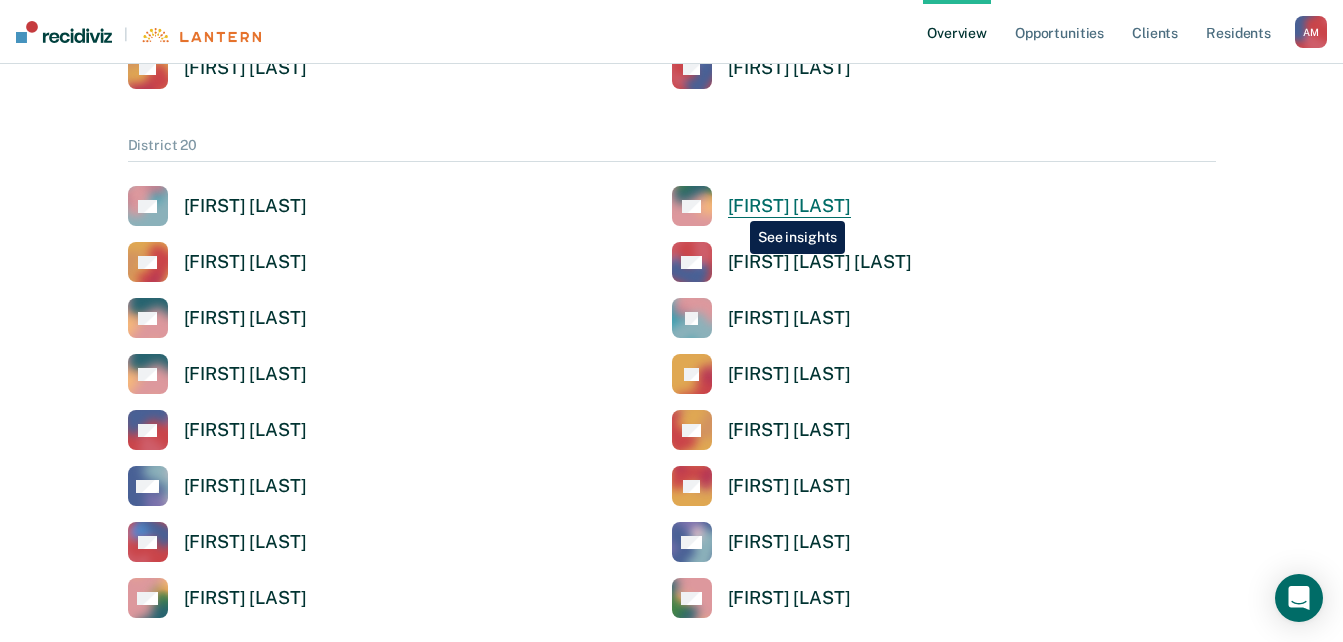 click on "[FIRST] [LAST]" at bounding box center (789, 206) 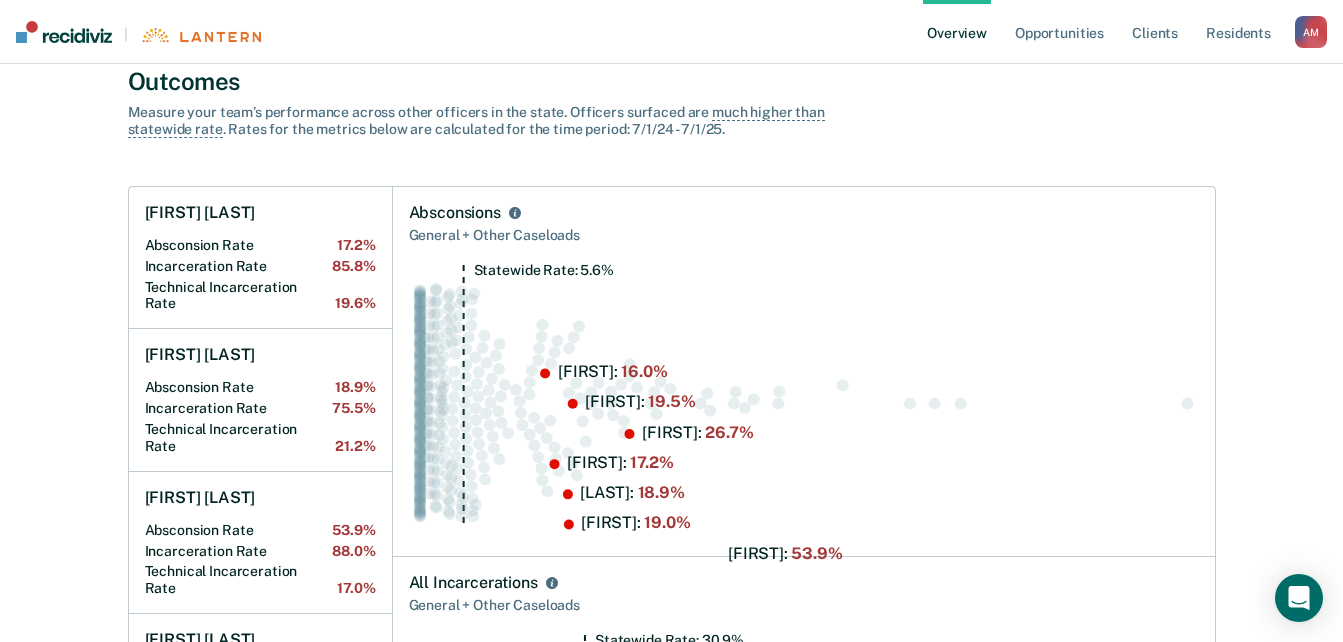 scroll, scrollTop: 194, scrollLeft: 0, axis: vertical 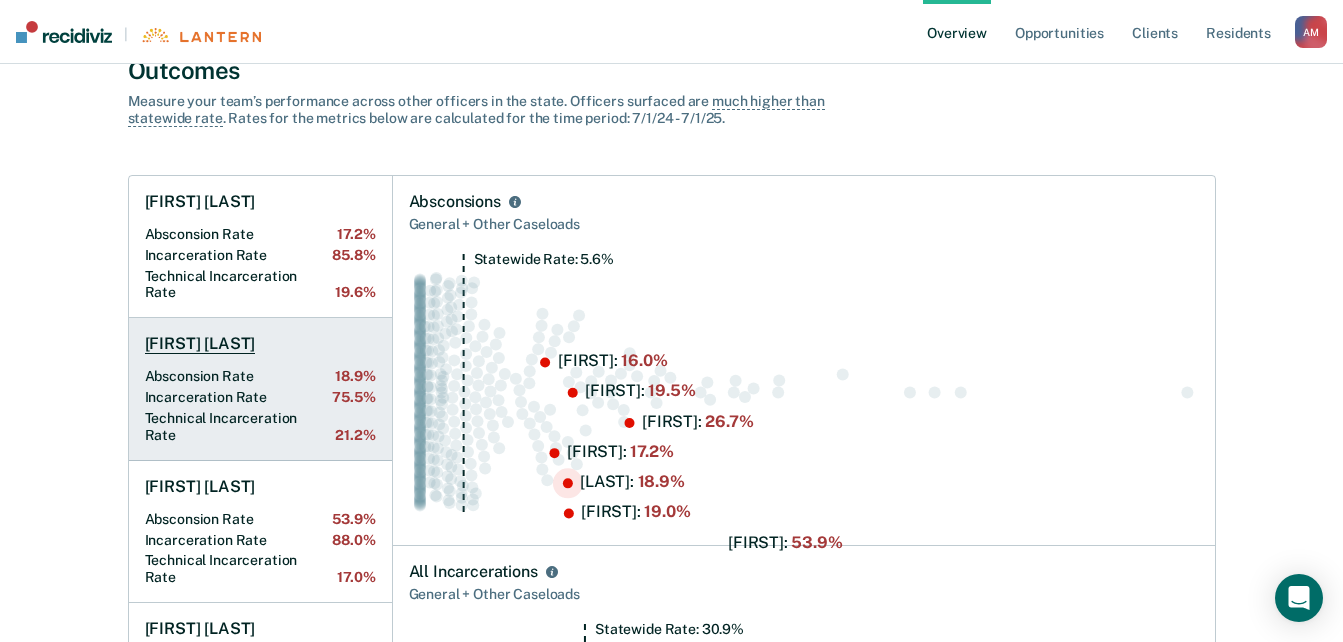 click on "[FIRST] [LAST]" at bounding box center [200, 344] 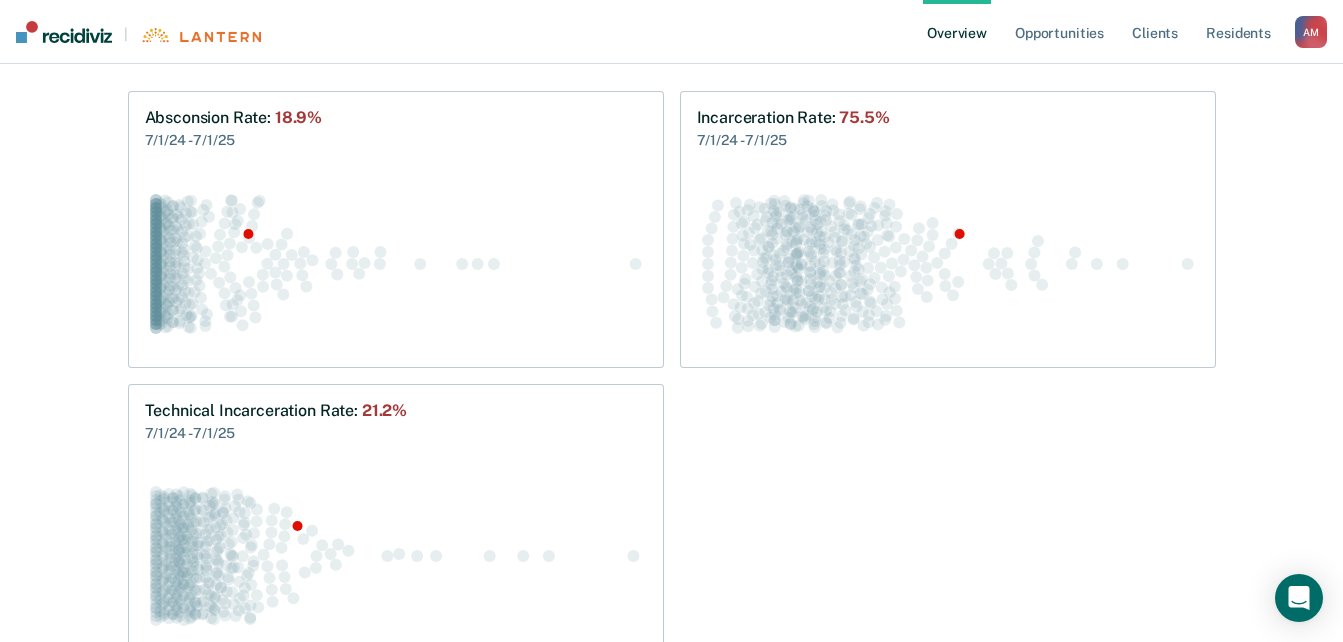 scroll, scrollTop: 251, scrollLeft: 0, axis: vertical 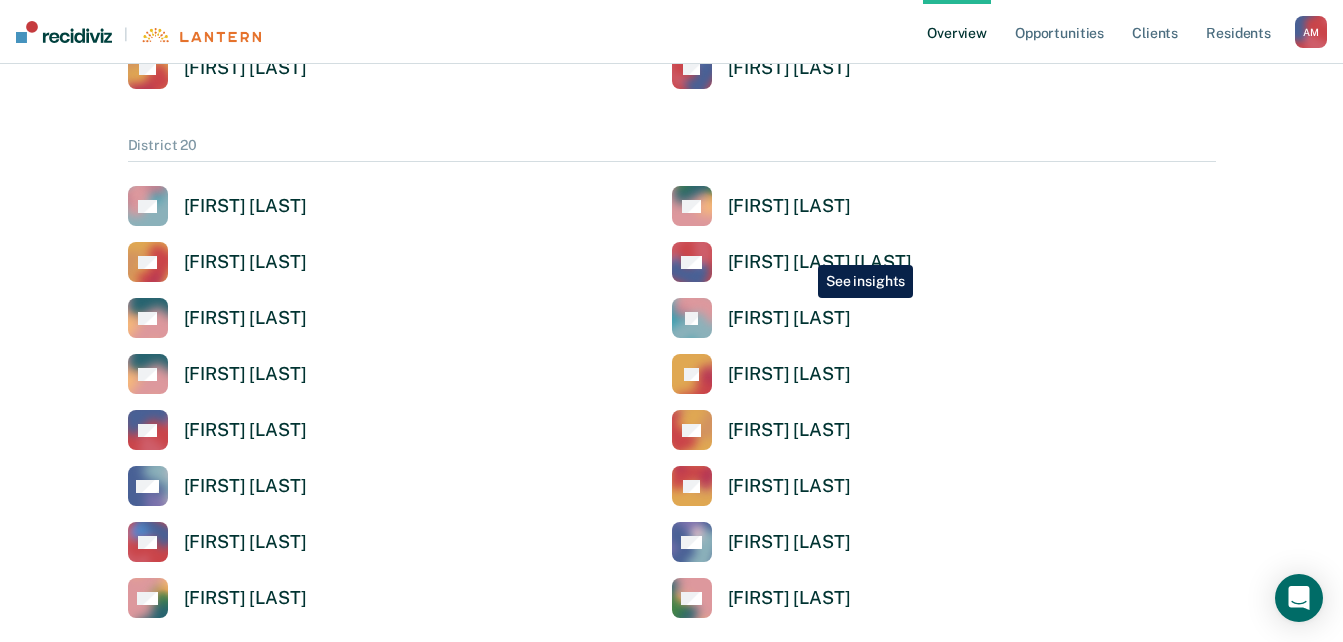 click on "[FIRST] [LAST] [LAST]" at bounding box center [792, 262] 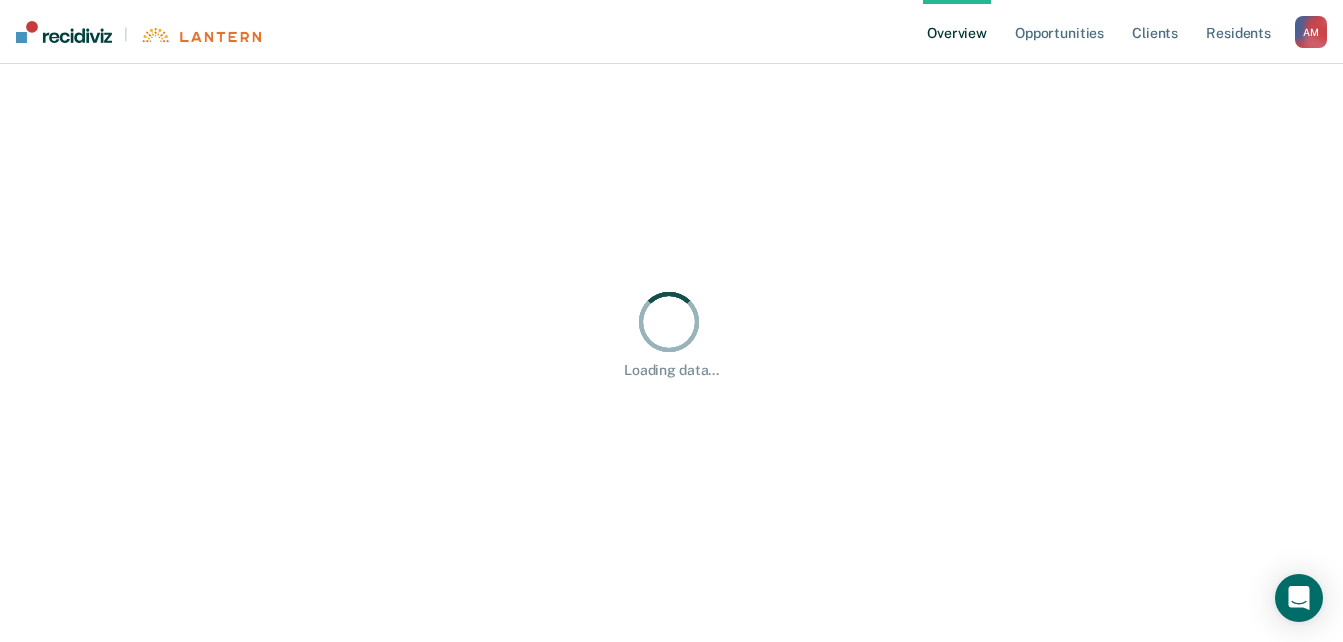 scroll, scrollTop: 0, scrollLeft: 0, axis: both 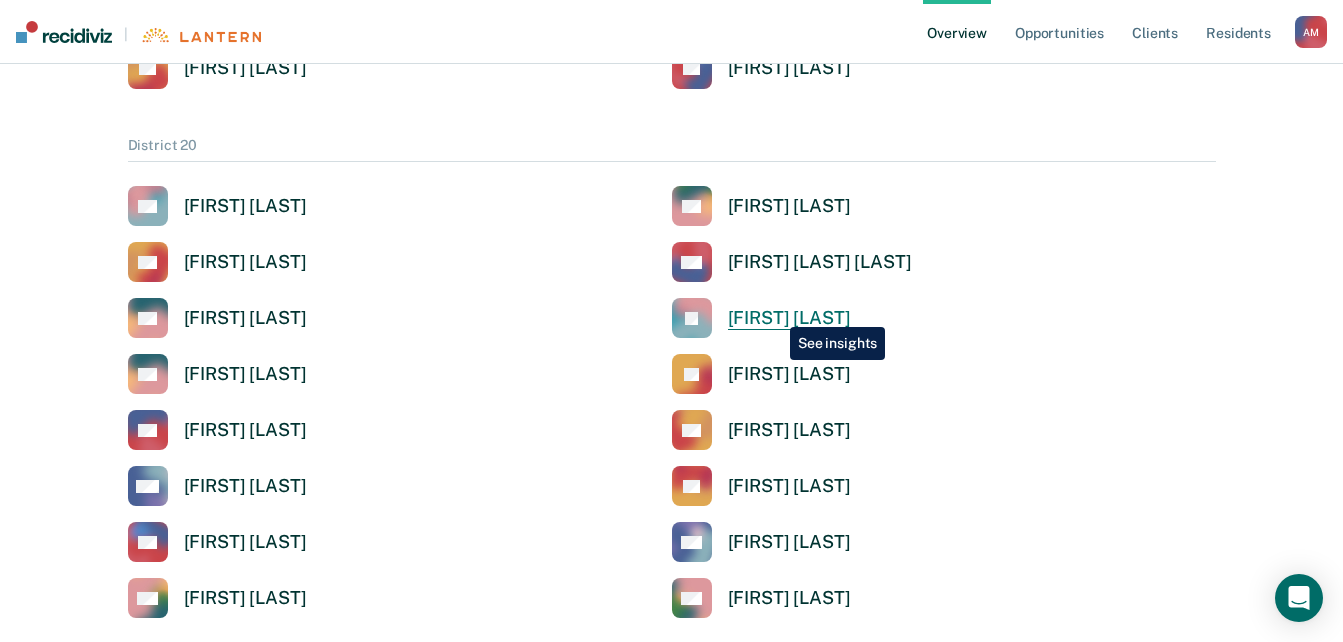 click on "[FIRST] [LAST]" at bounding box center [789, 318] 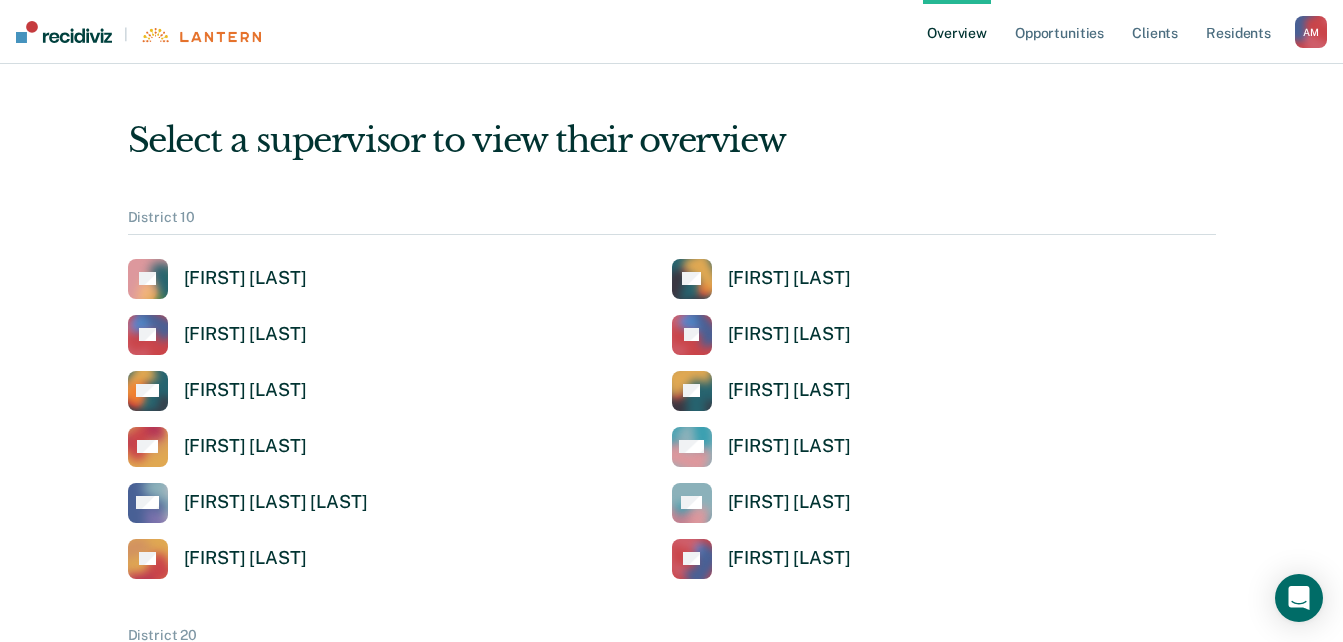 scroll, scrollTop: 490, scrollLeft: 0, axis: vertical 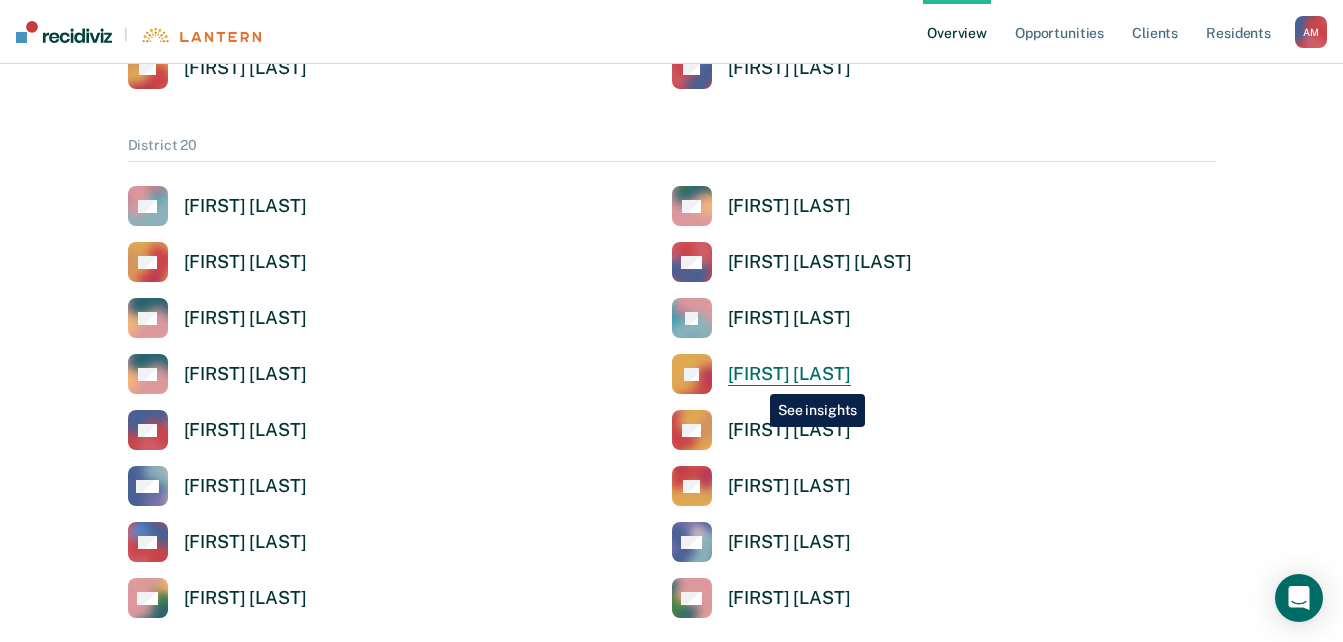 click on "[FIRST] [LAST]" at bounding box center (789, 374) 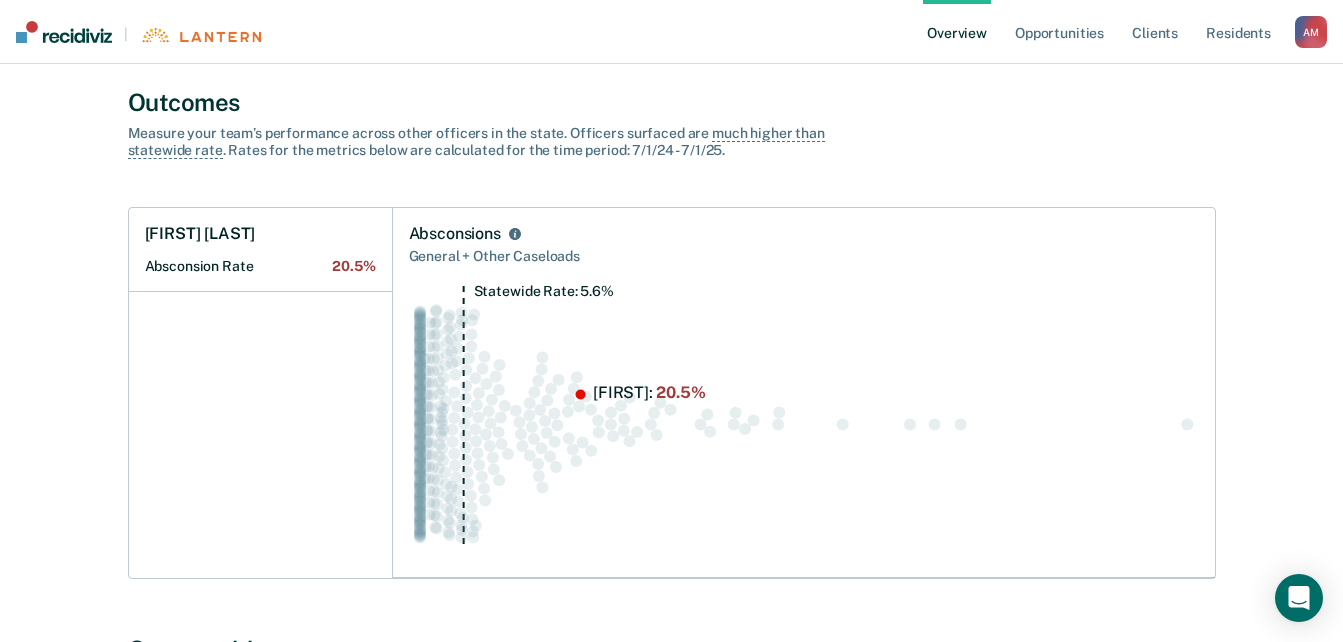 scroll, scrollTop: 84, scrollLeft: 0, axis: vertical 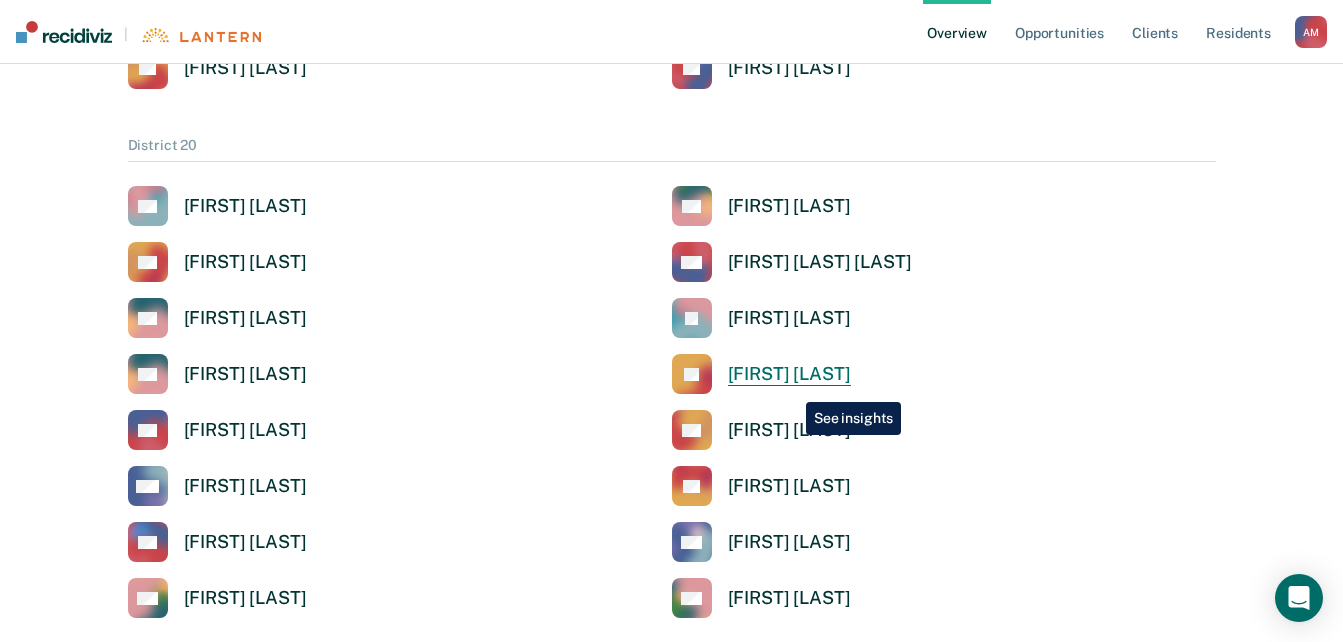 click on "[FIRST] [FIRST] [LAST]" at bounding box center [761, 374] 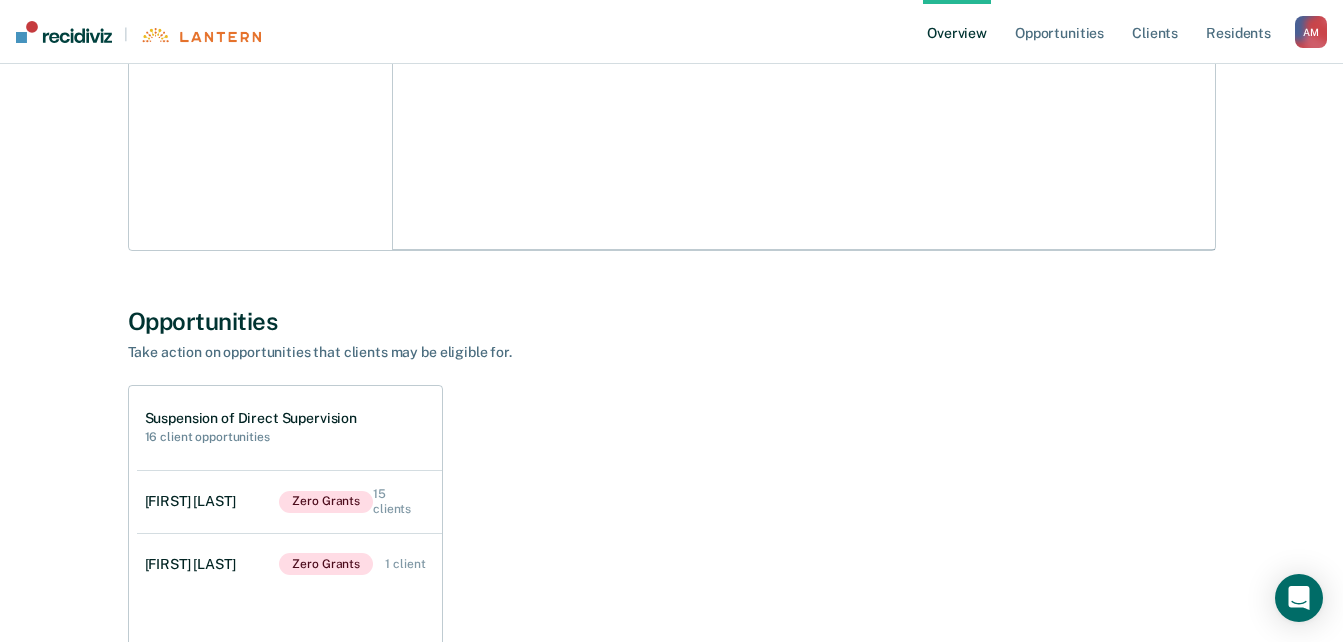 scroll, scrollTop: 0, scrollLeft: 0, axis: both 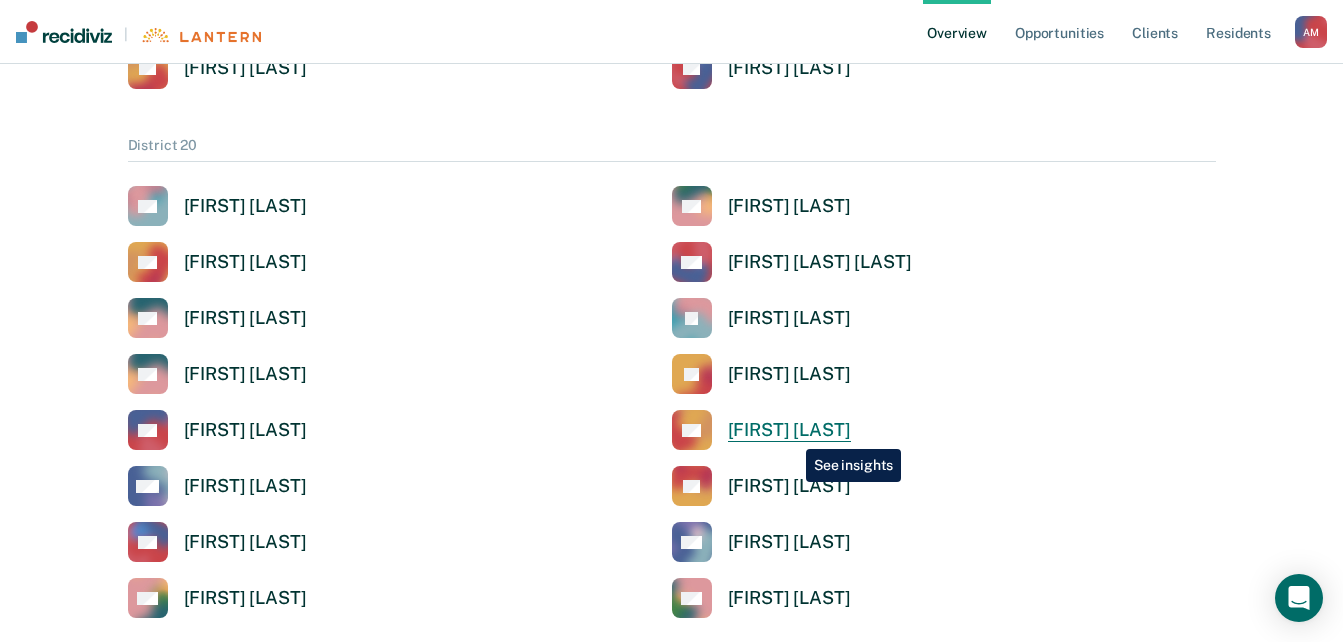 click on "[FIRST] [LAST]" at bounding box center [789, 430] 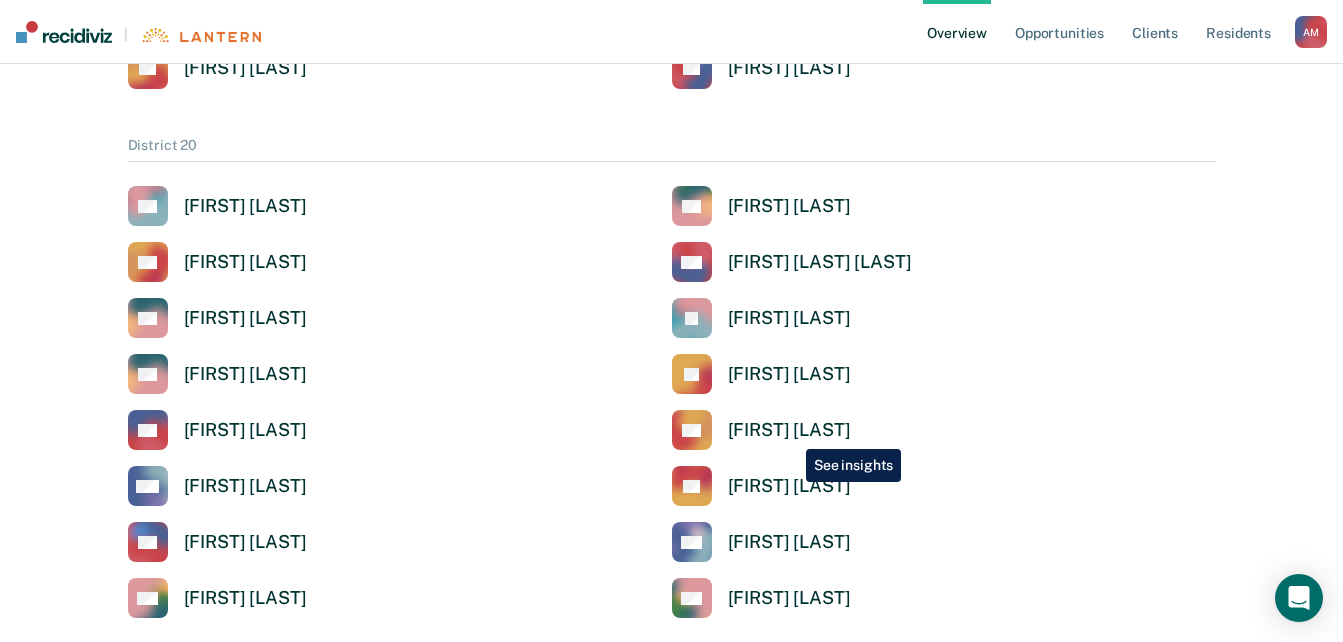 scroll, scrollTop: 0, scrollLeft: 0, axis: both 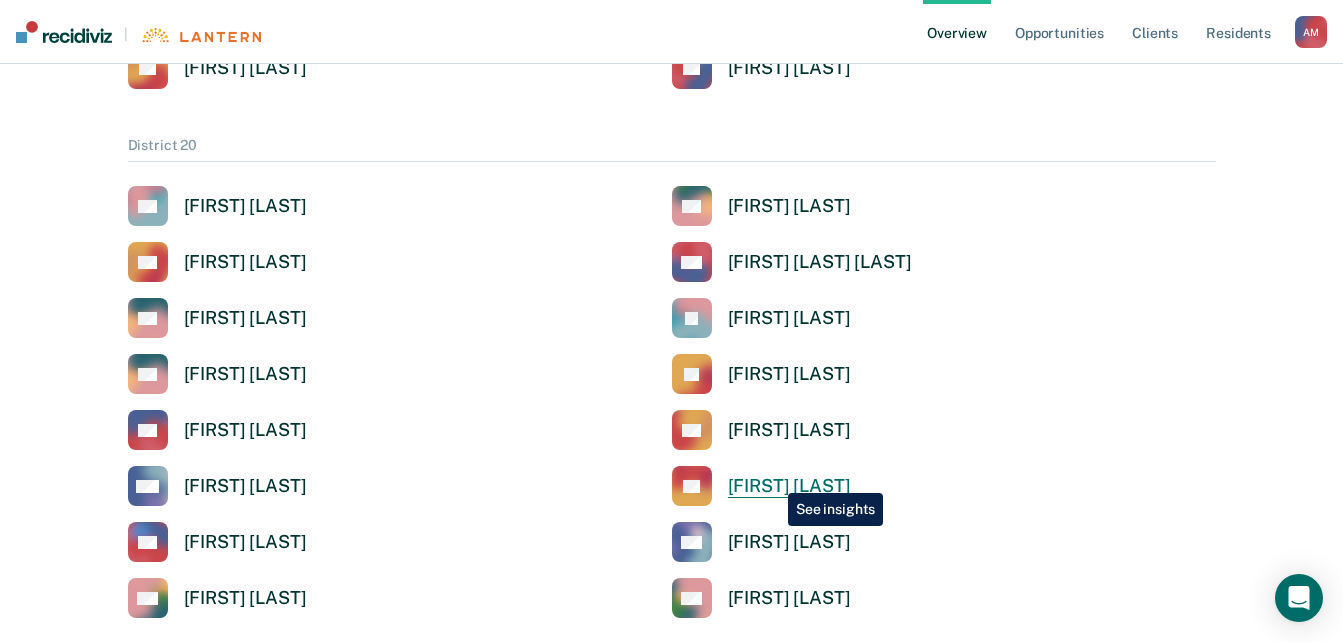 click on "[FIRST] [LAST]" at bounding box center (789, 486) 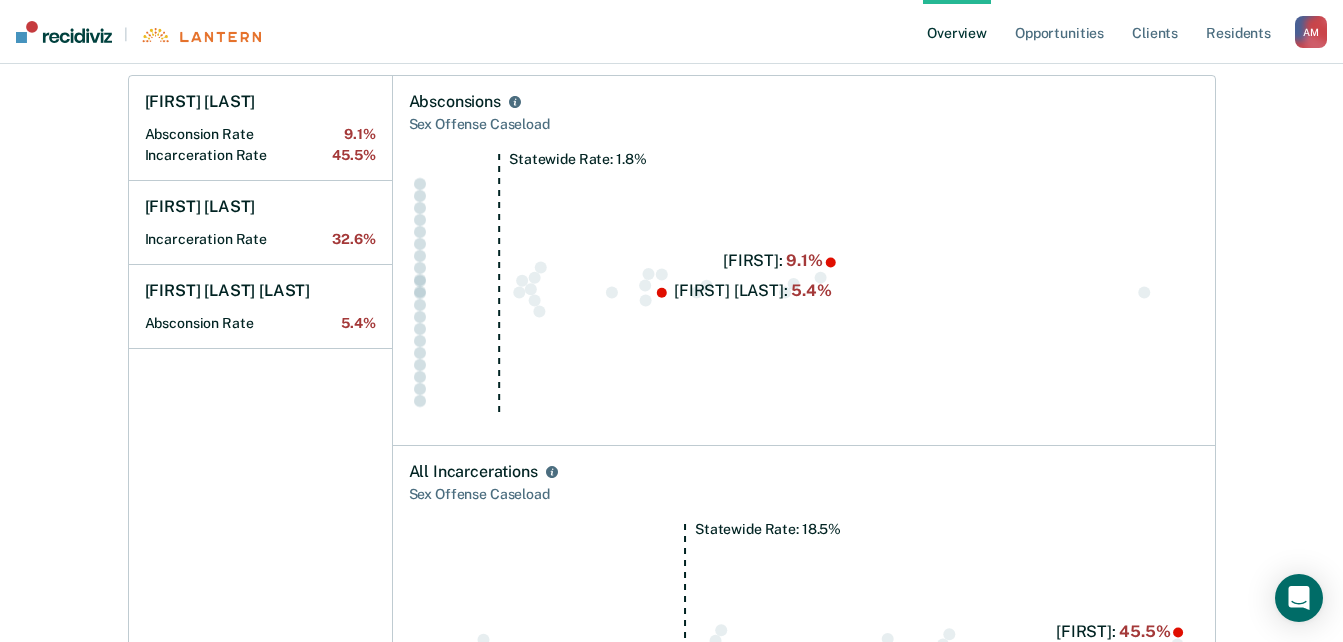 scroll, scrollTop: 300, scrollLeft: 0, axis: vertical 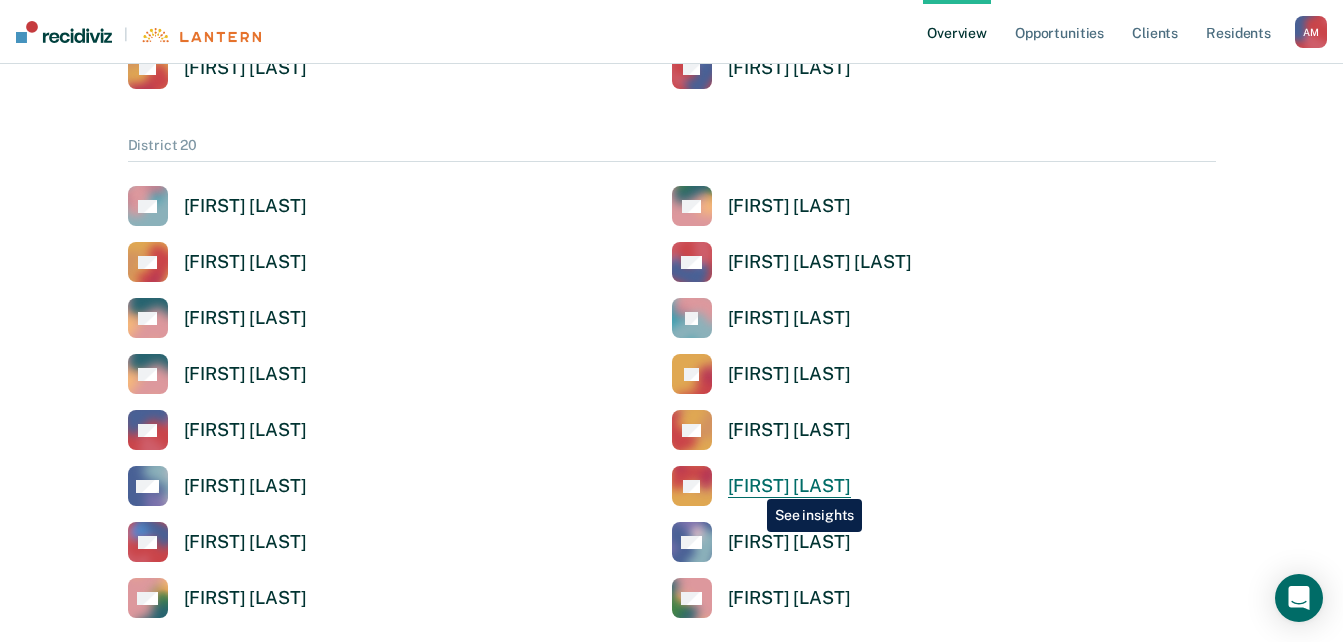 click on "[FIRST] [LAST]" at bounding box center (789, 486) 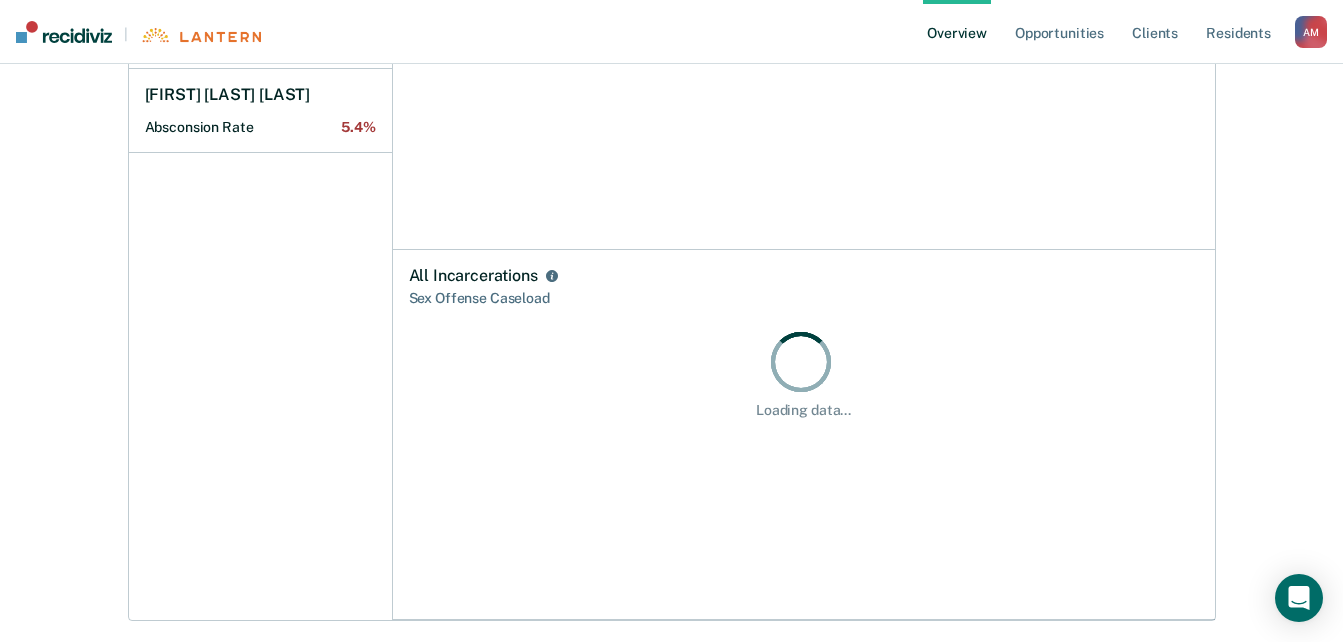 scroll, scrollTop: 0, scrollLeft: 0, axis: both 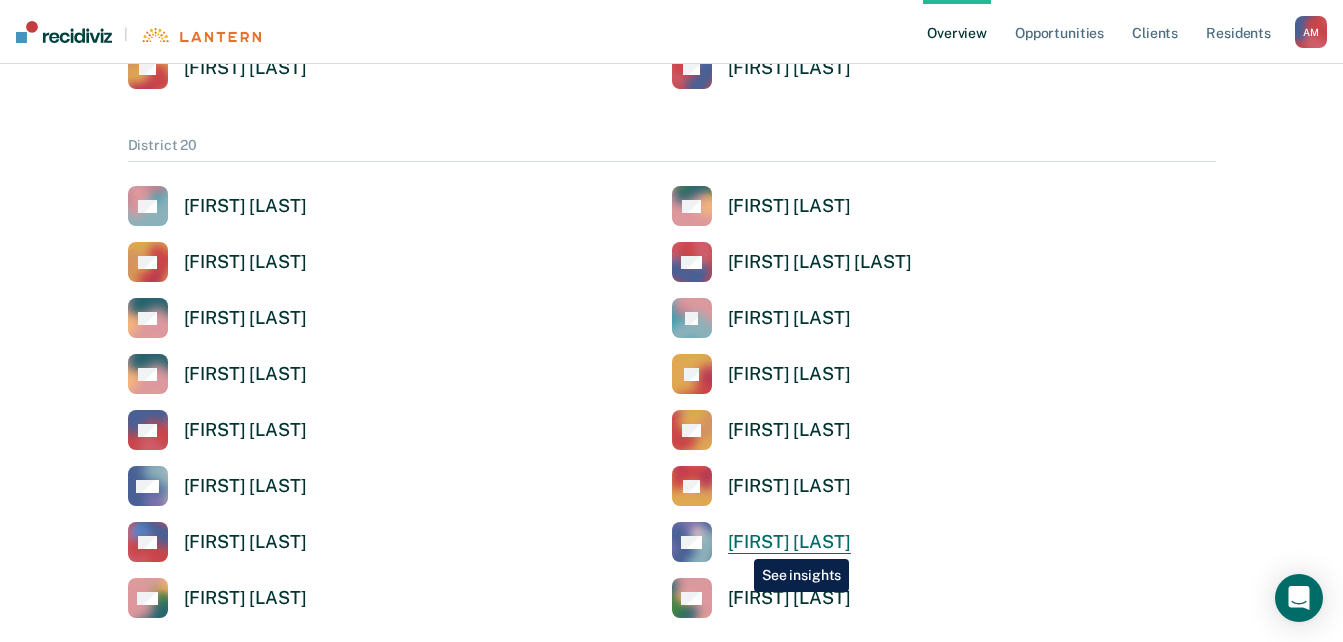 click on "[FIRST] [LAST]" at bounding box center [789, 542] 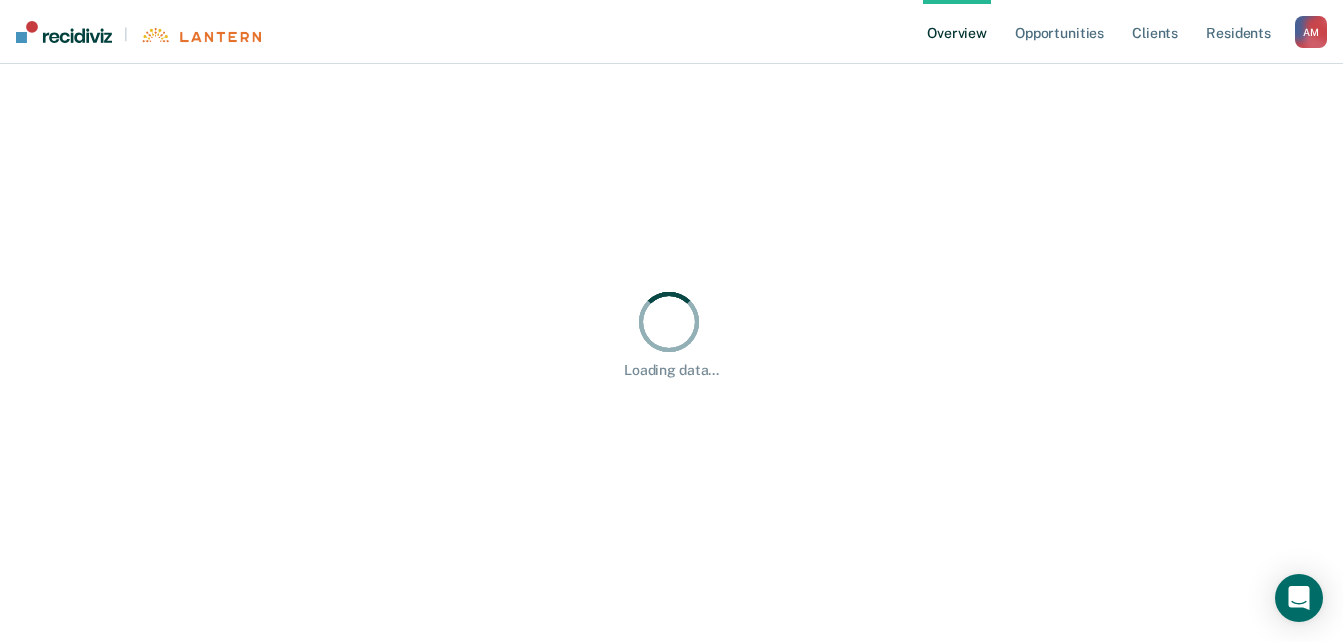 scroll, scrollTop: 0, scrollLeft: 0, axis: both 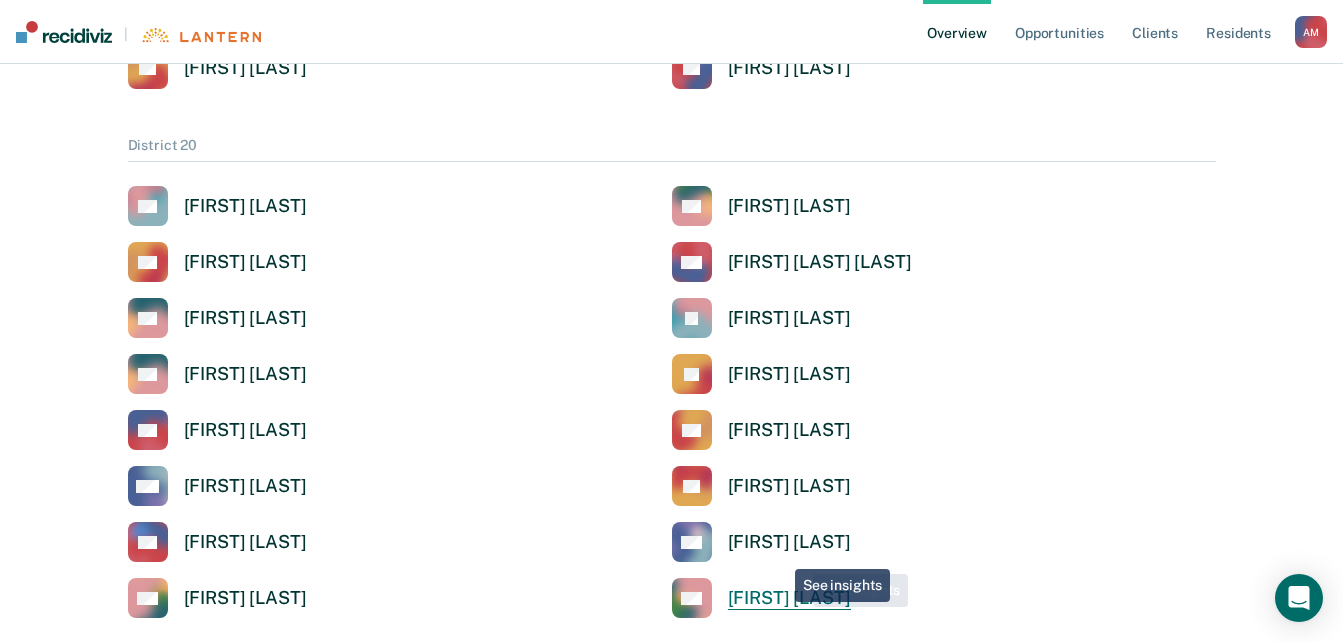 click on "[FIRST] [LAST]" at bounding box center (789, 598) 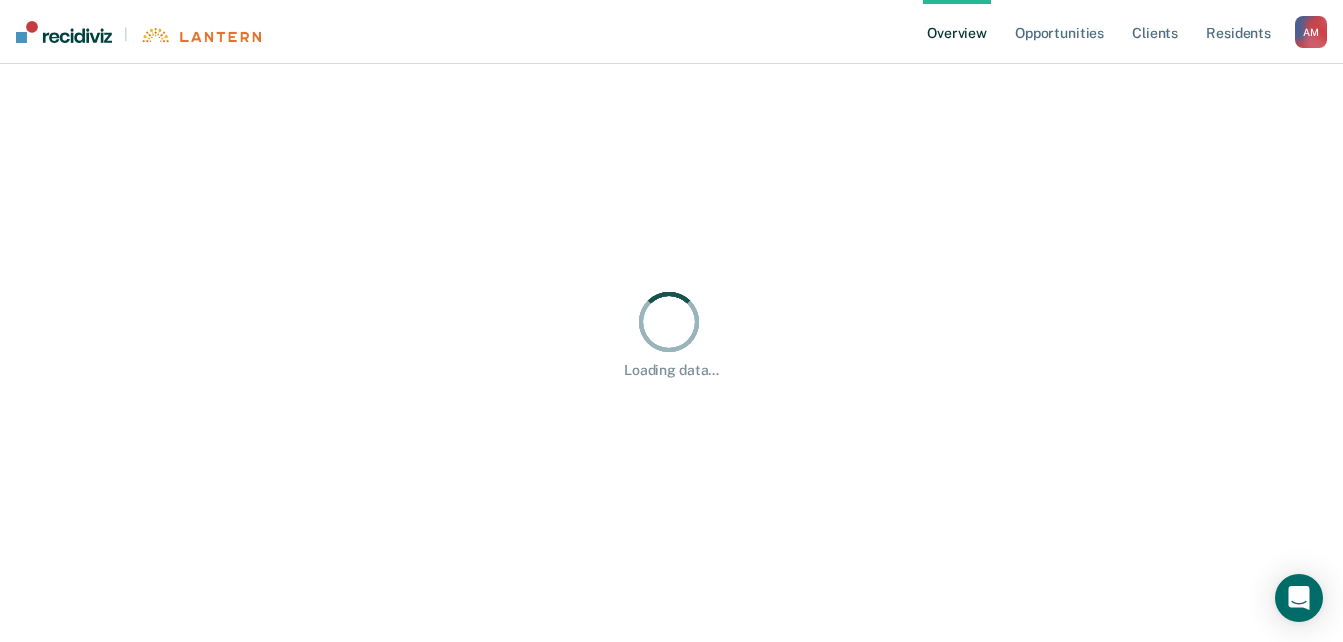 scroll, scrollTop: 0, scrollLeft: 0, axis: both 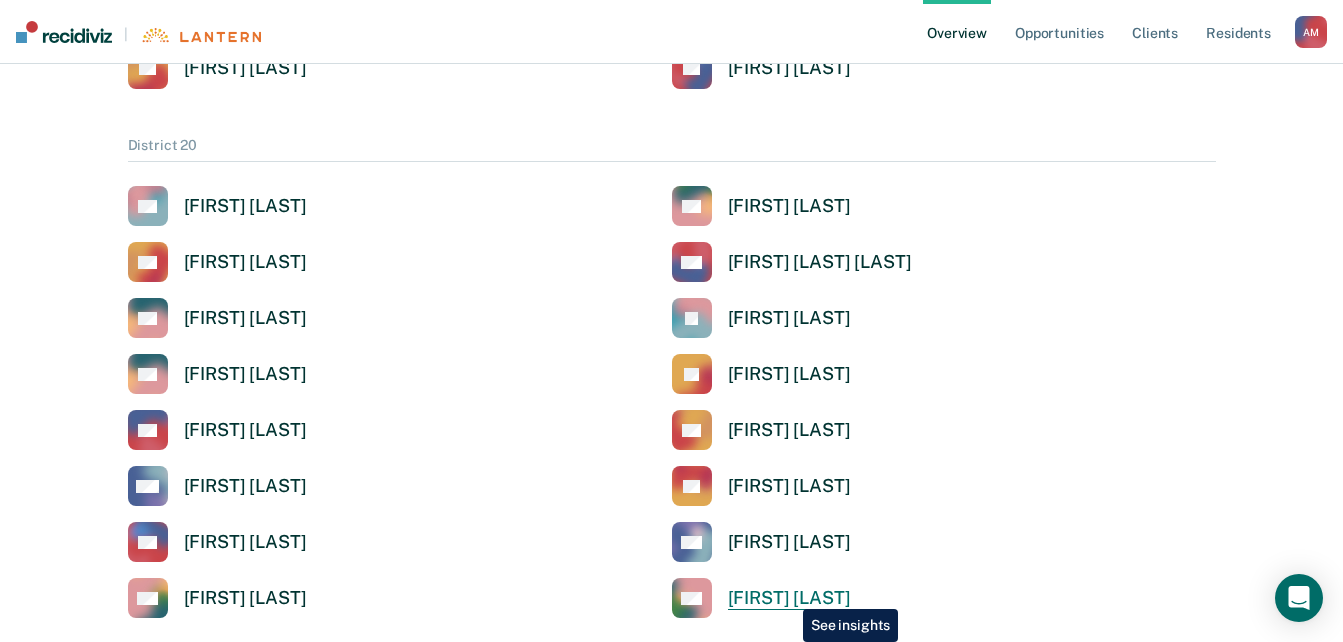 click on "[FIRST] [LAST]" at bounding box center (789, 598) 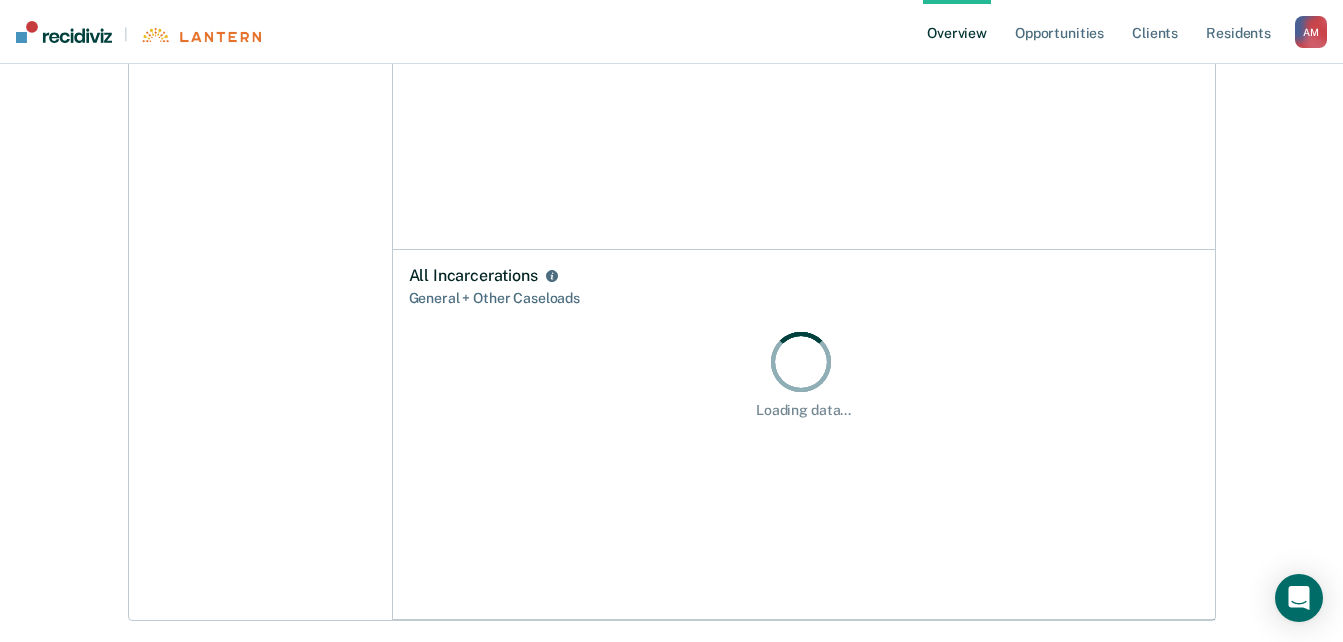 scroll, scrollTop: 0, scrollLeft: 0, axis: both 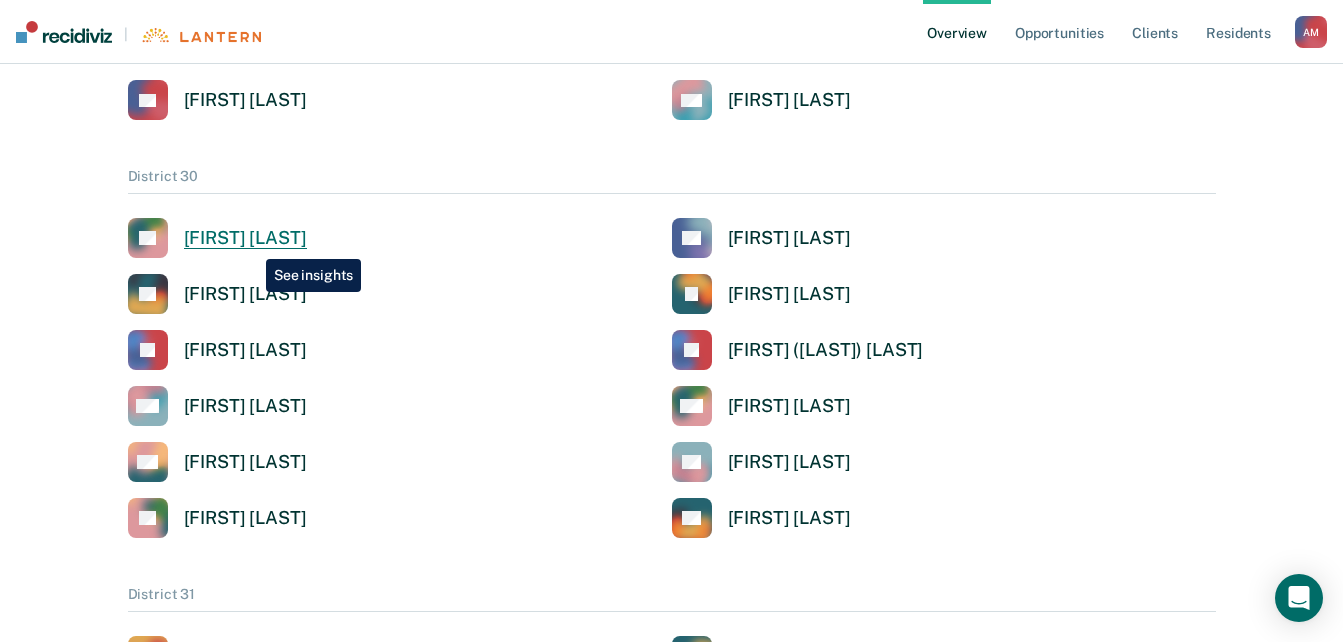 click on "[FIRST] [LAST]" at bounding box center (245, 238) 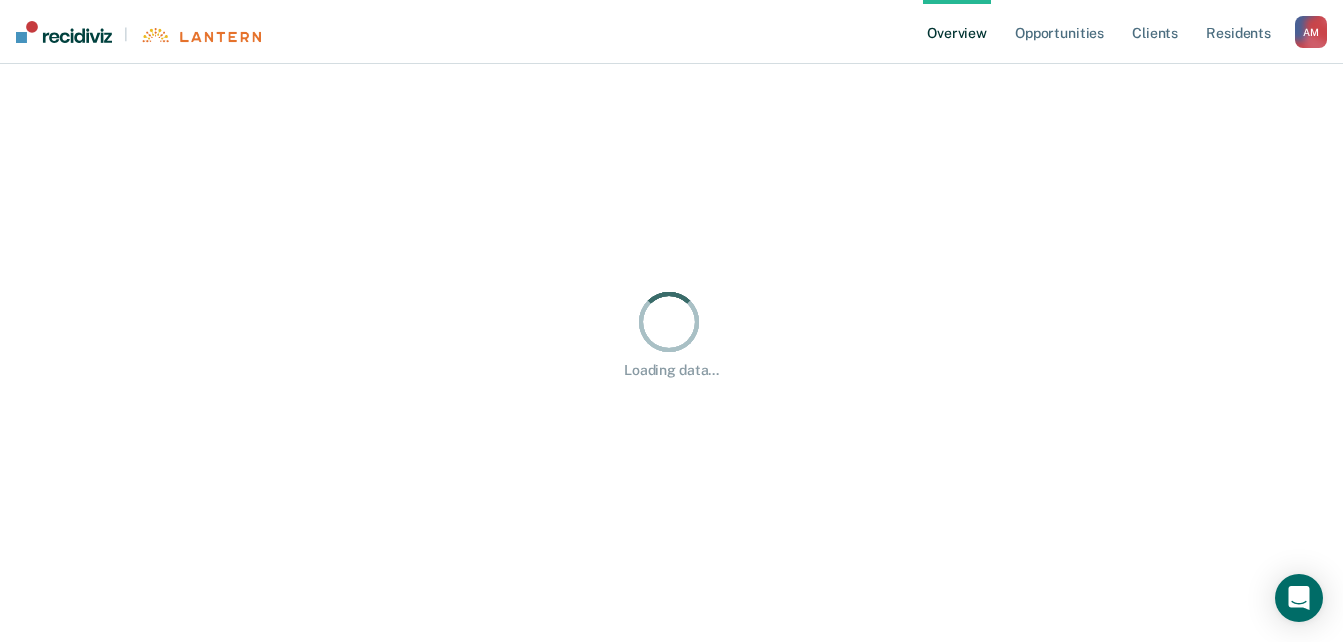 scroll, scrollTop: 0, scrollLeft: 0, axis: both 